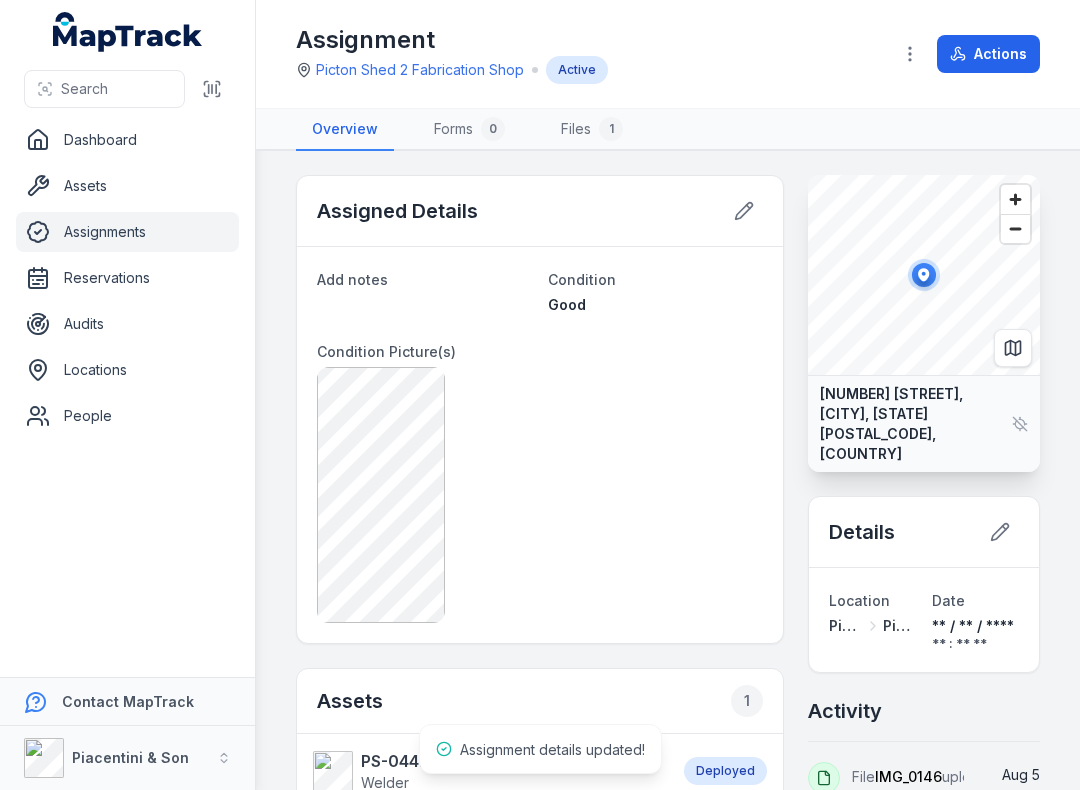 scroll, scrollTop: 0, scrollLeft: 0, axis: both 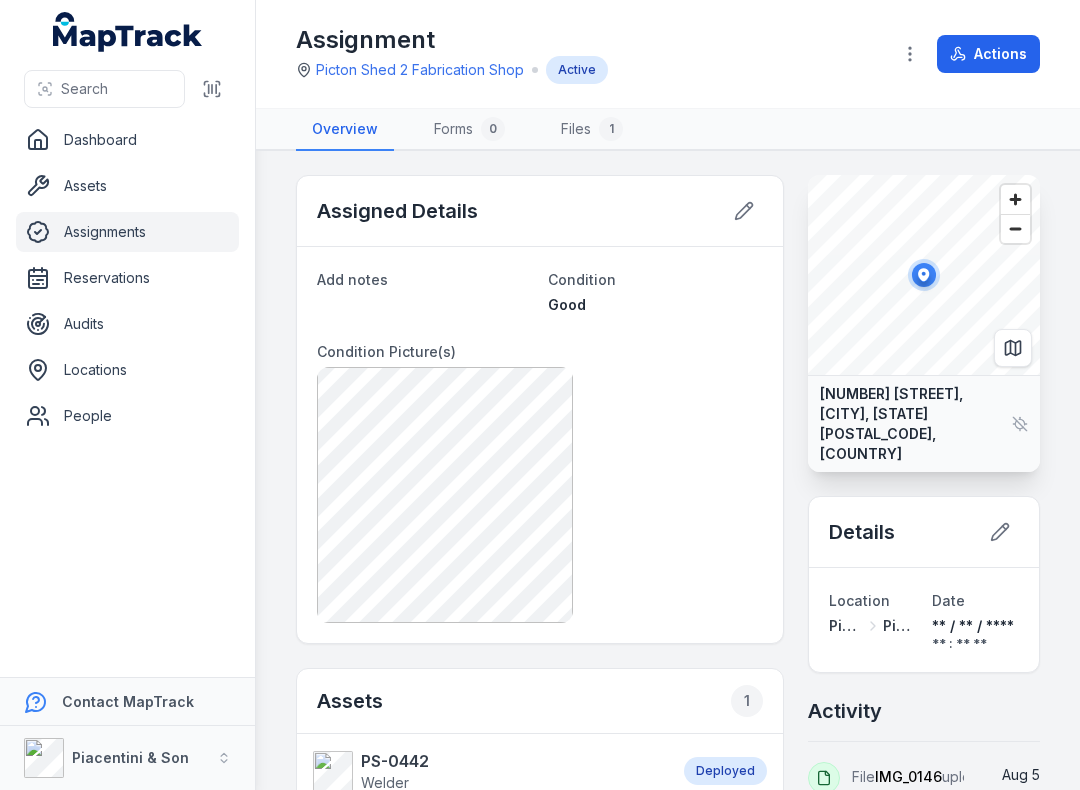 click at bounding box center [212, 89] 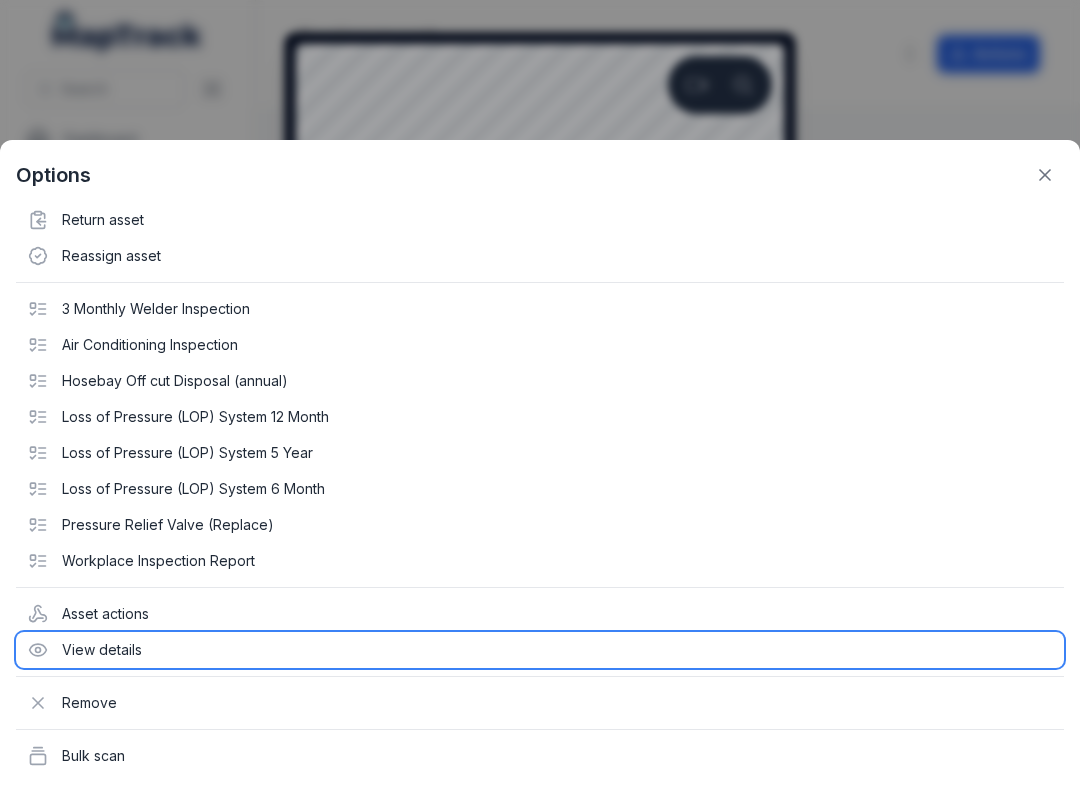 click on "View details" at bounding box center (540, 650) 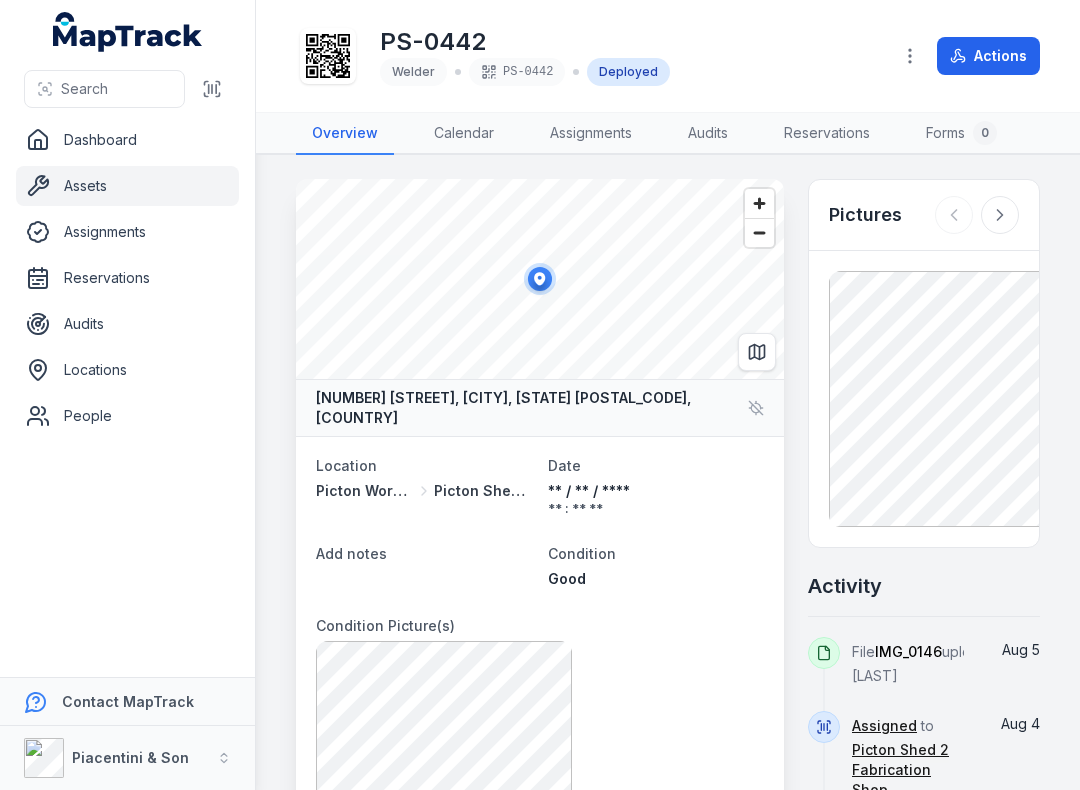 scroll, scrollTop: 0, scrollLeft: 0, axis: both 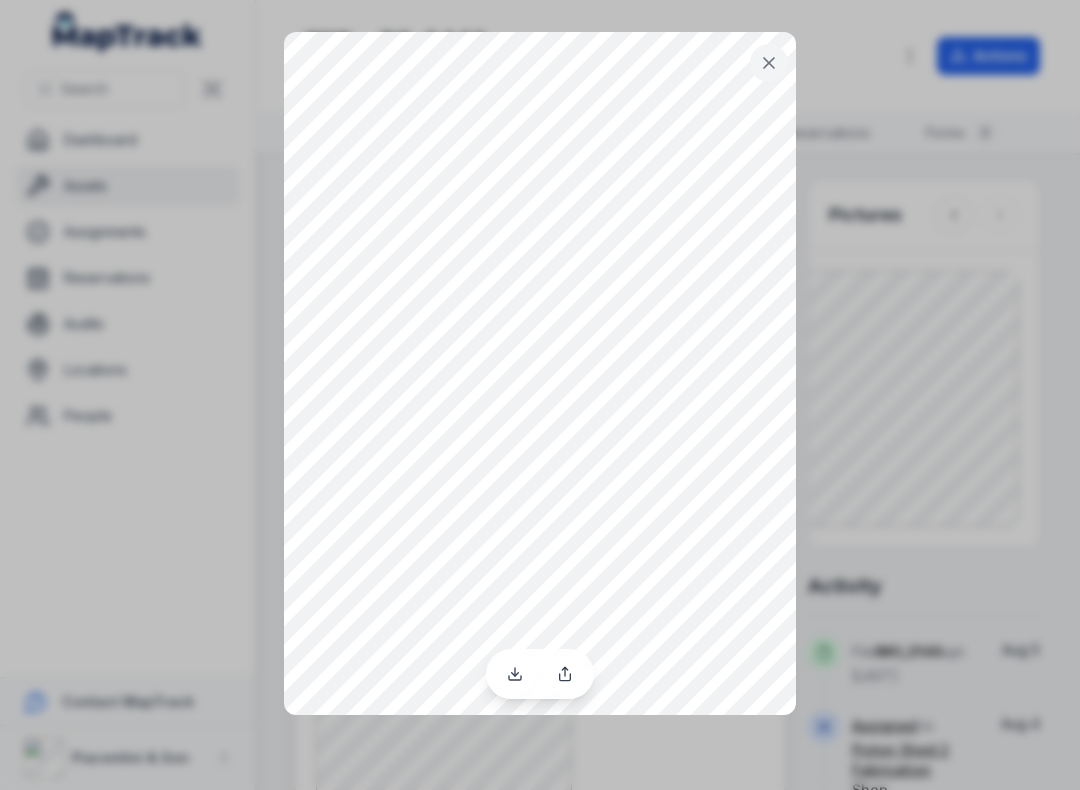click 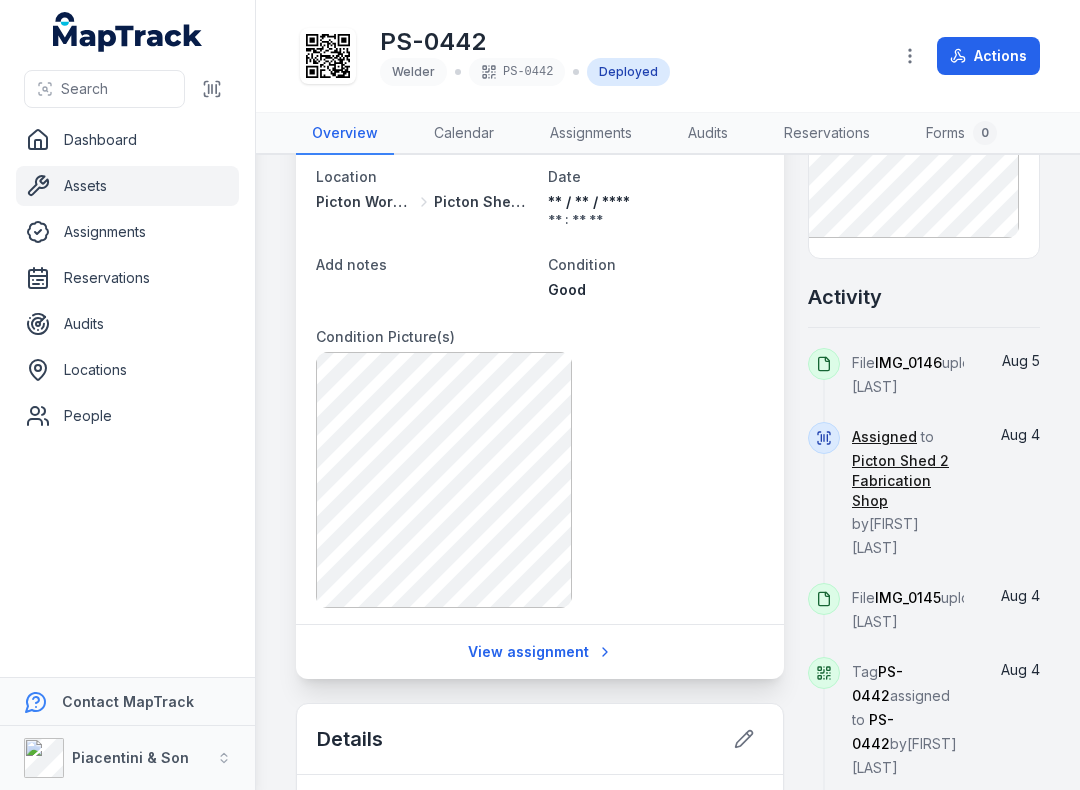 scroll, scrollTop: 289, scrollLeft: 0, axis: vertical 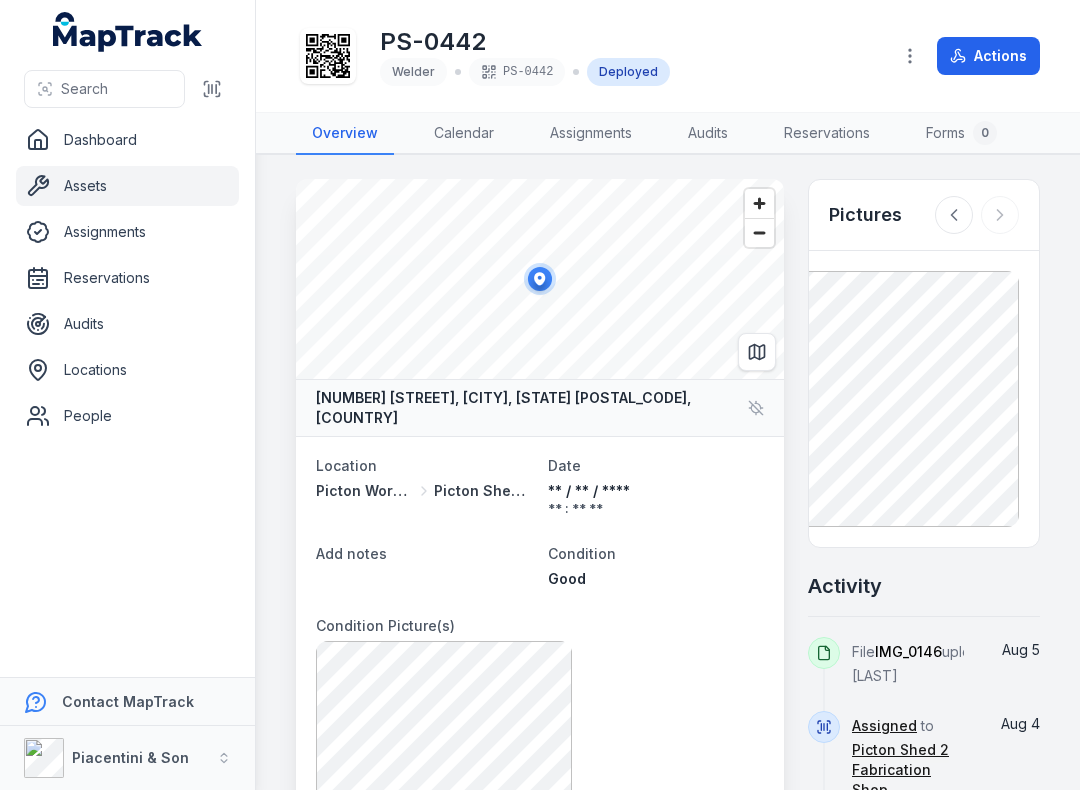 click 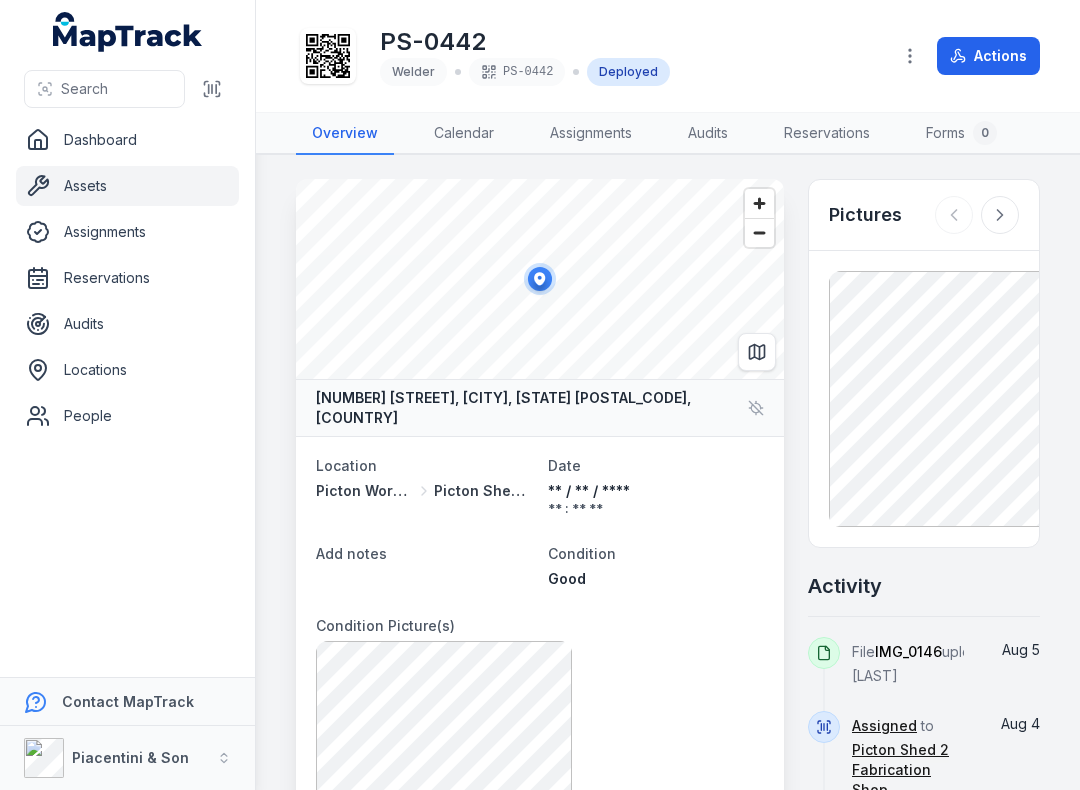 click 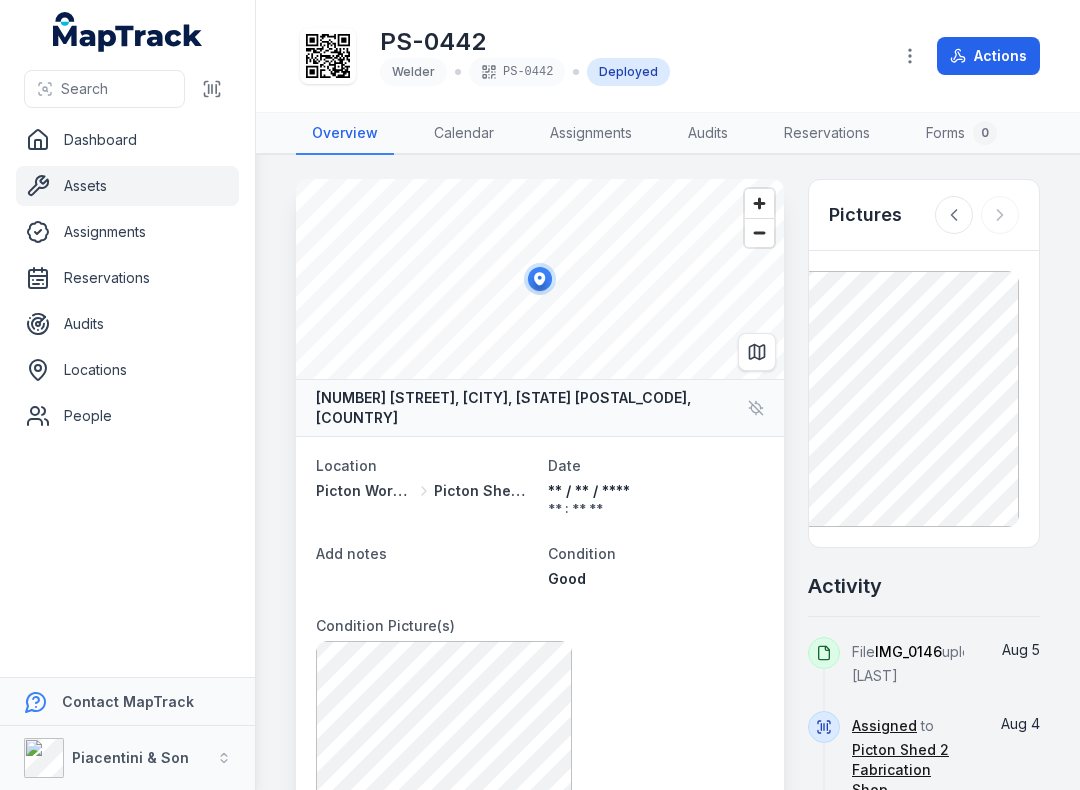 click 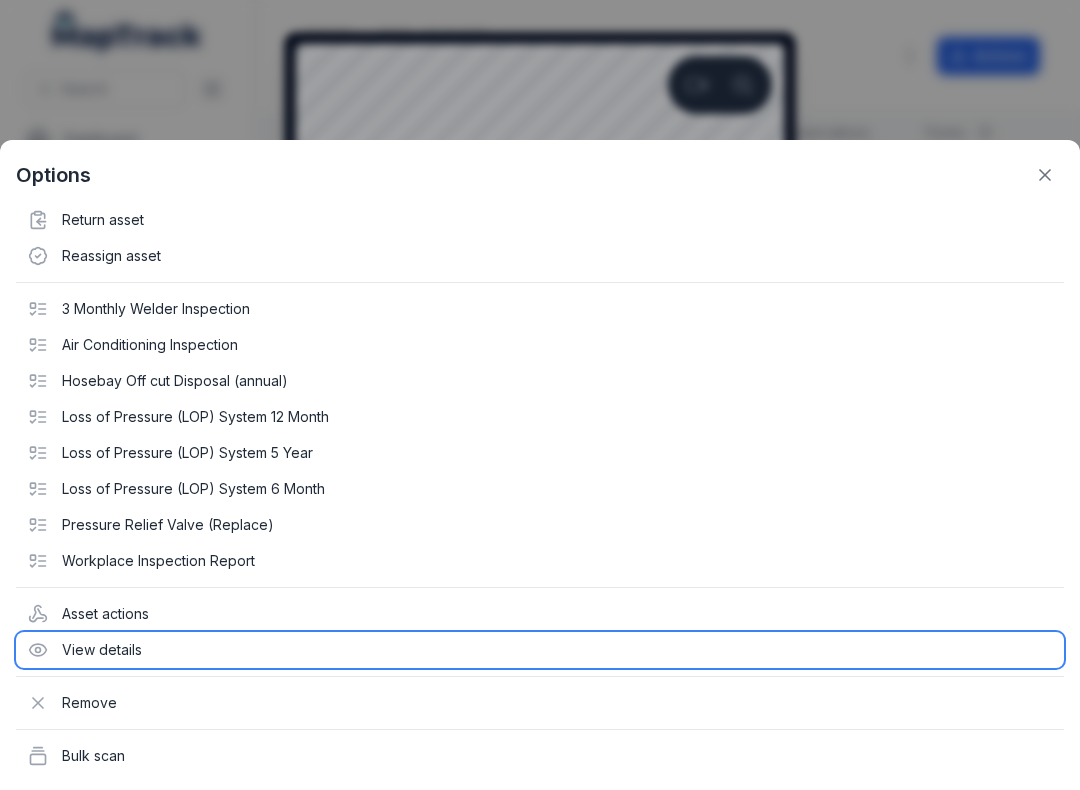 click on "View details" at bounding box center (540, 650) 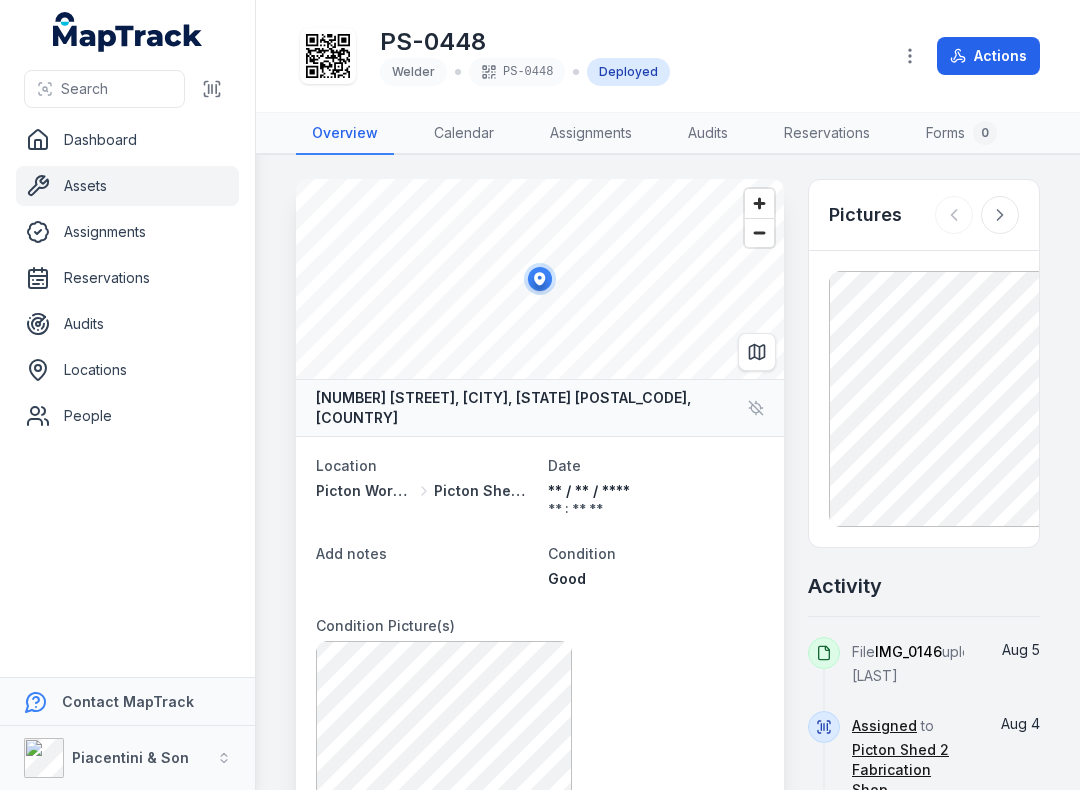scroll, scrollTop: 0, scrollLeft: 0, axis: both 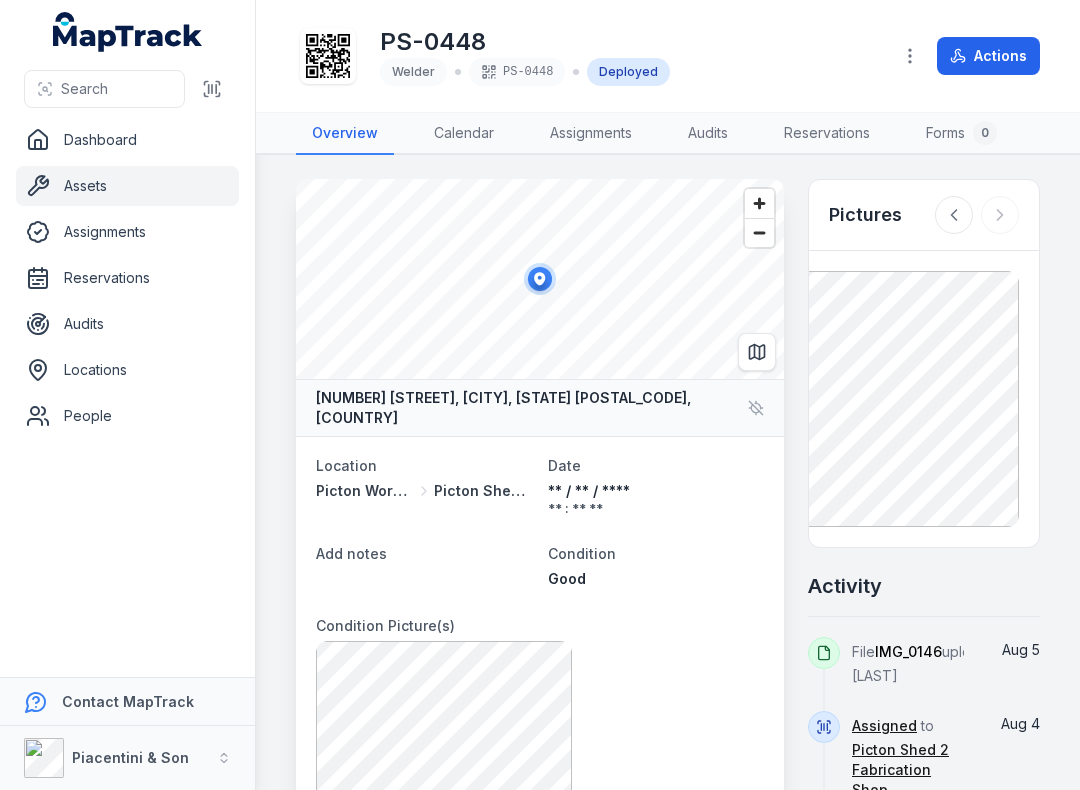 click 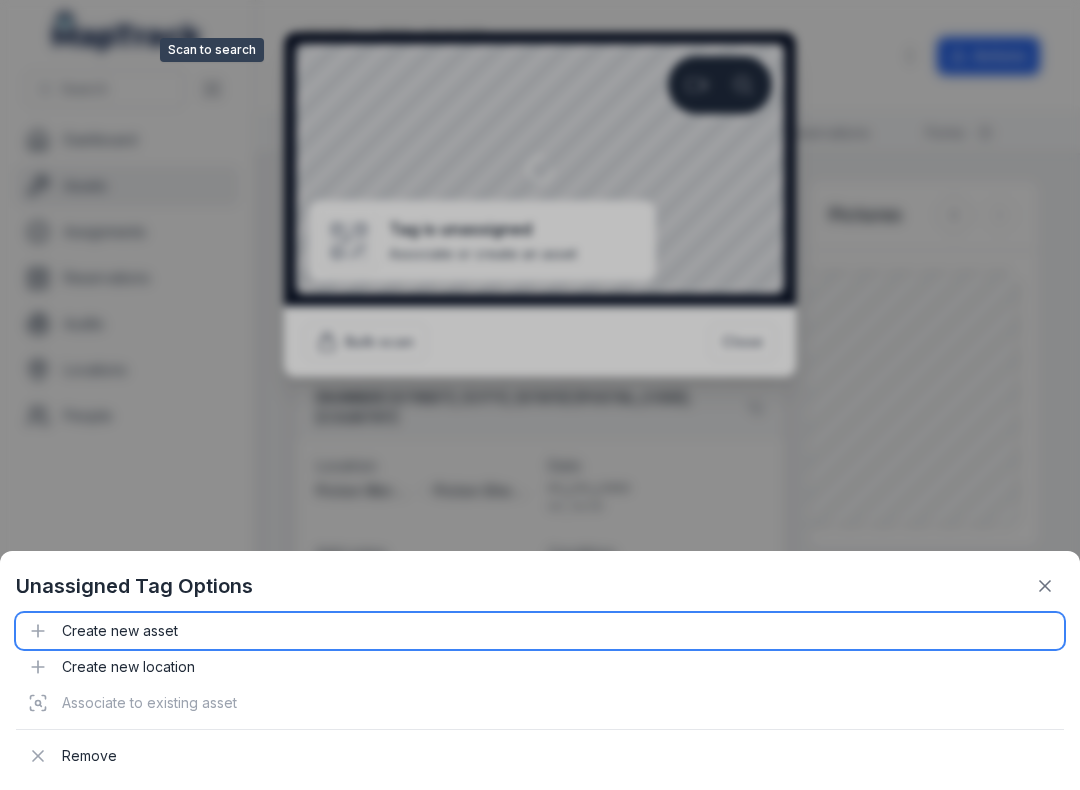 click on "Create new asset" at bounding box center [540, 631] 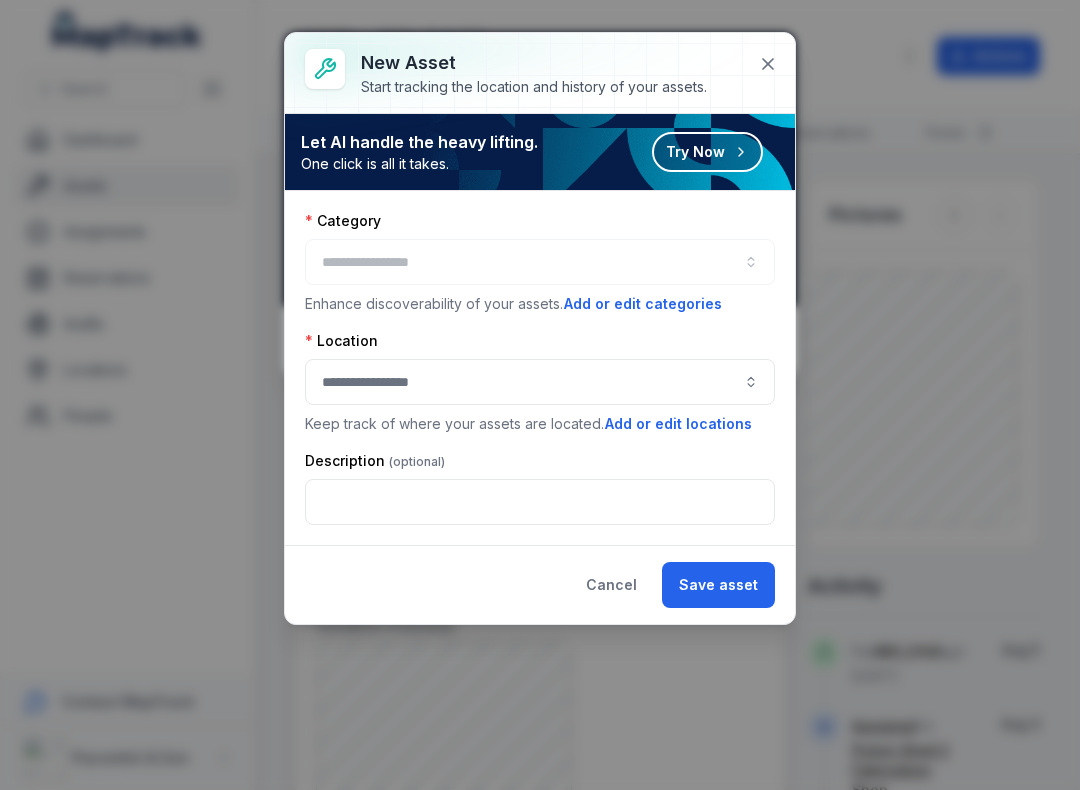 click at bounding box center [540, 262] 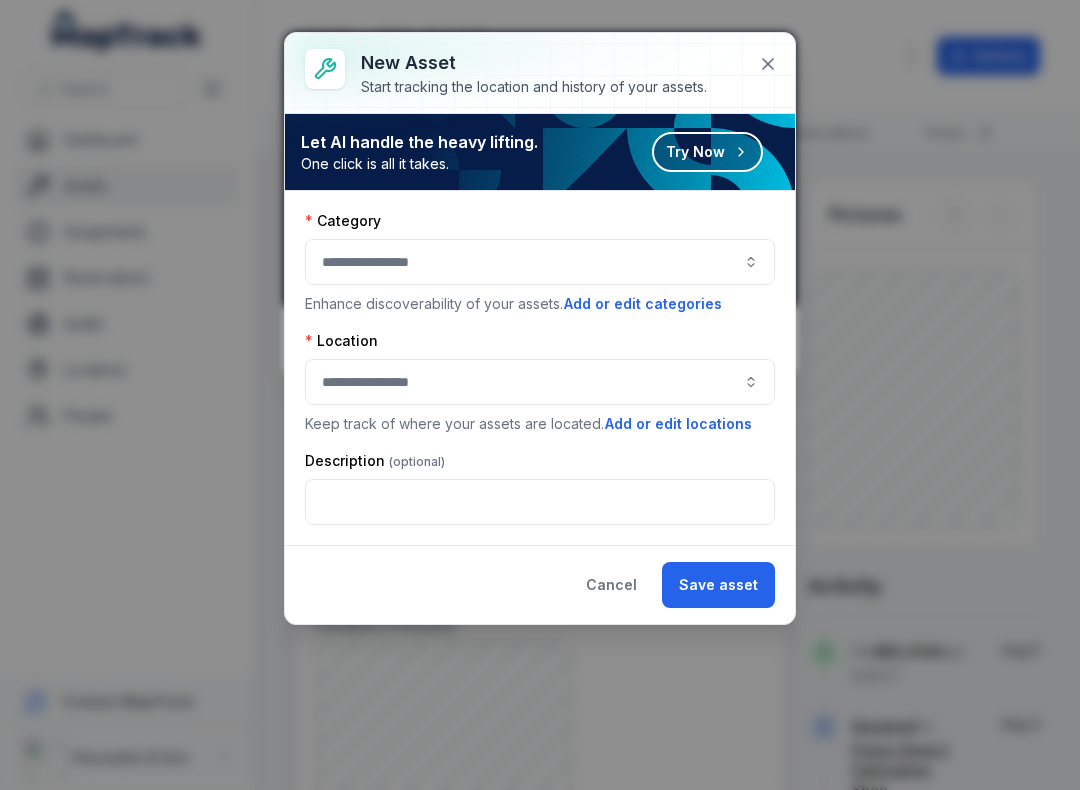 click at bounding box center (540, 262) 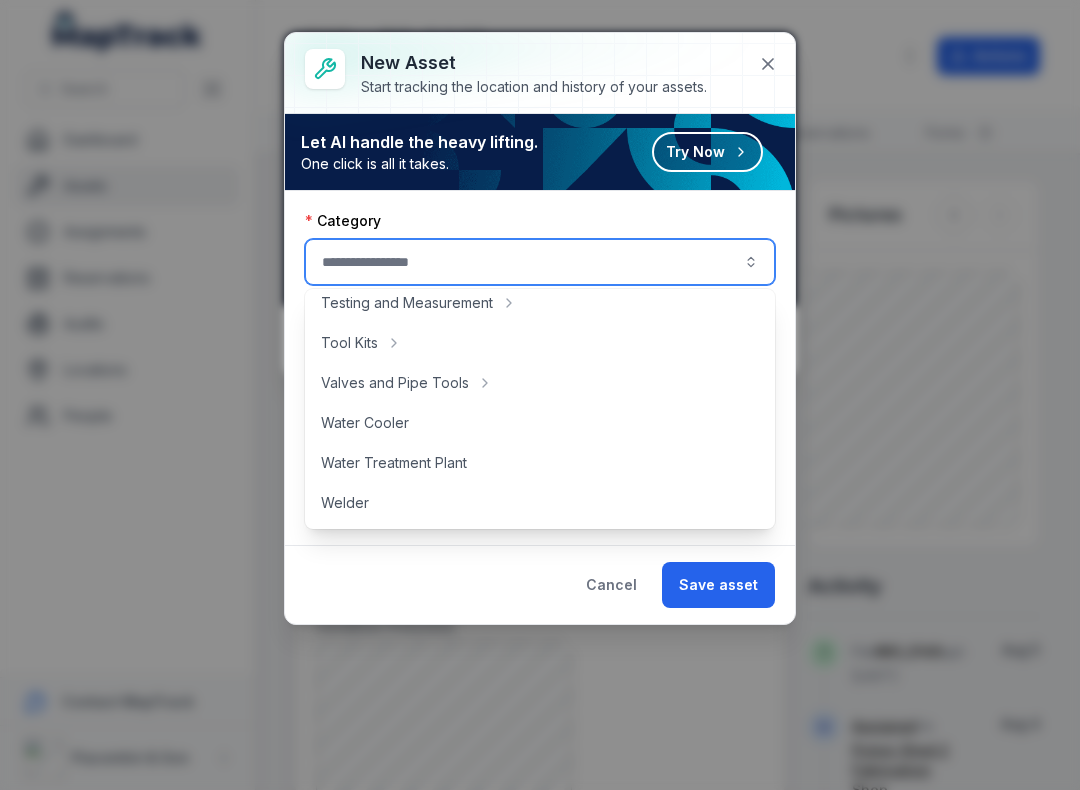 scroll, scrollTop: 892, scrollLeft: 0, axis: vertical 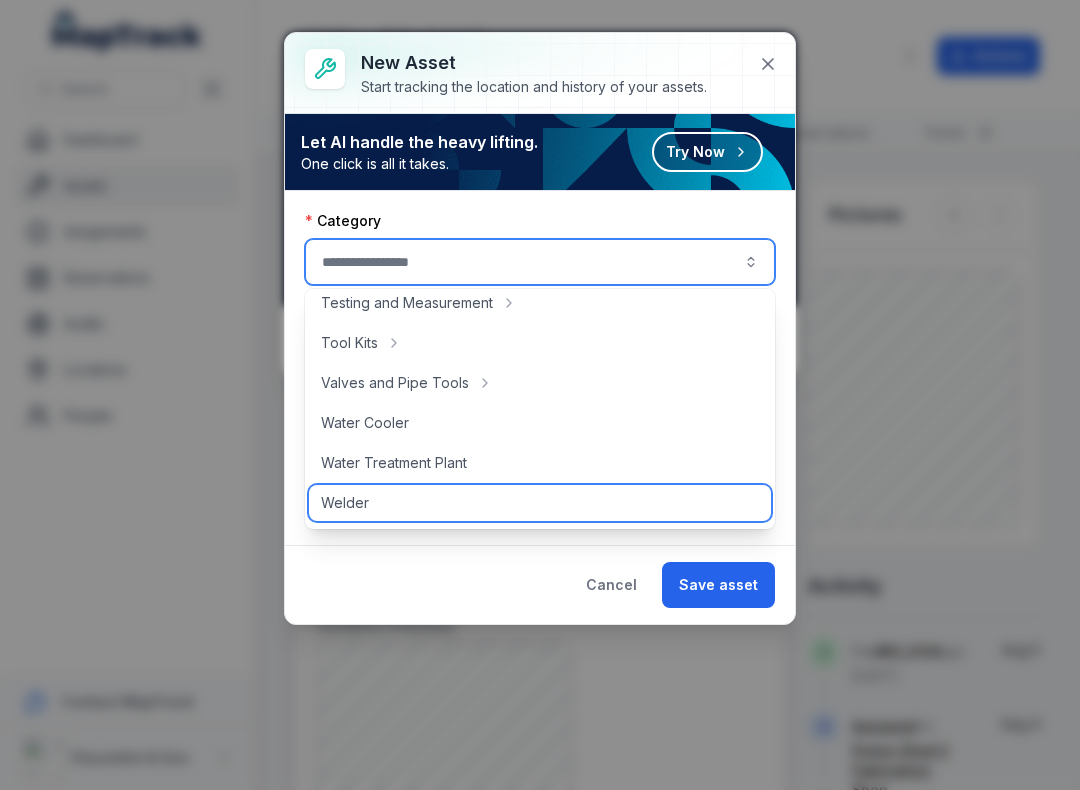 click on "Welder" at bounding box center (540, 503) 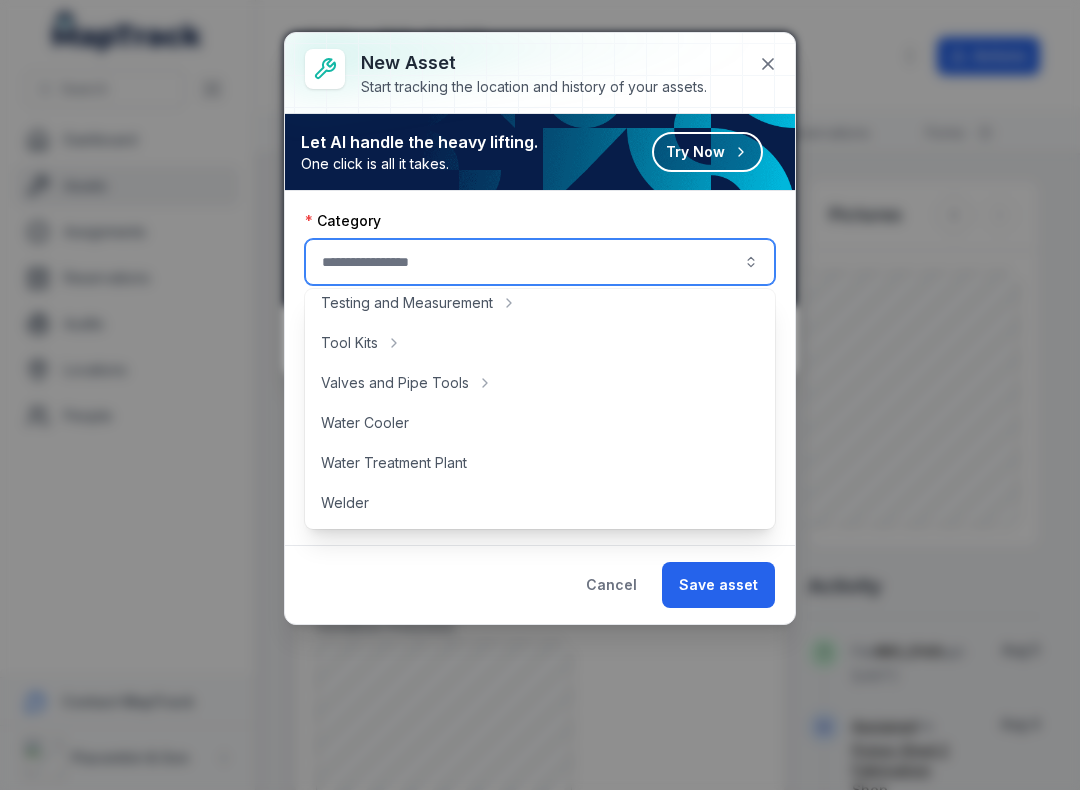 type on "******" 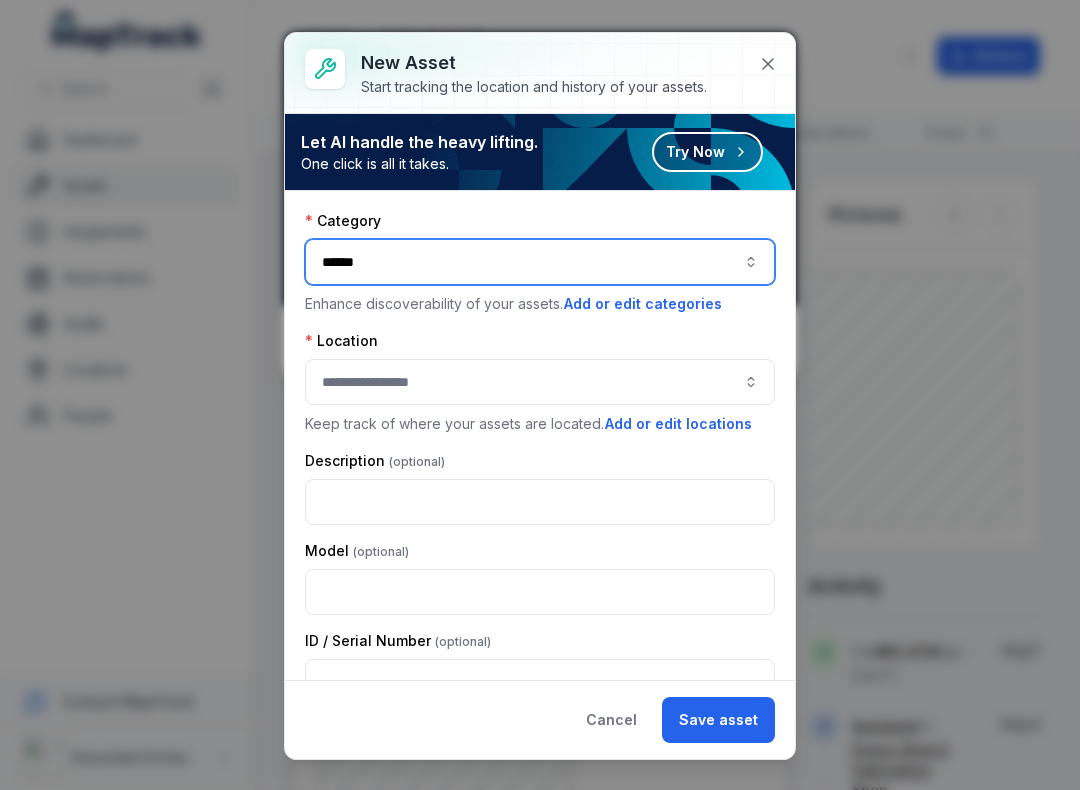 click at bounding box center (540, 382) 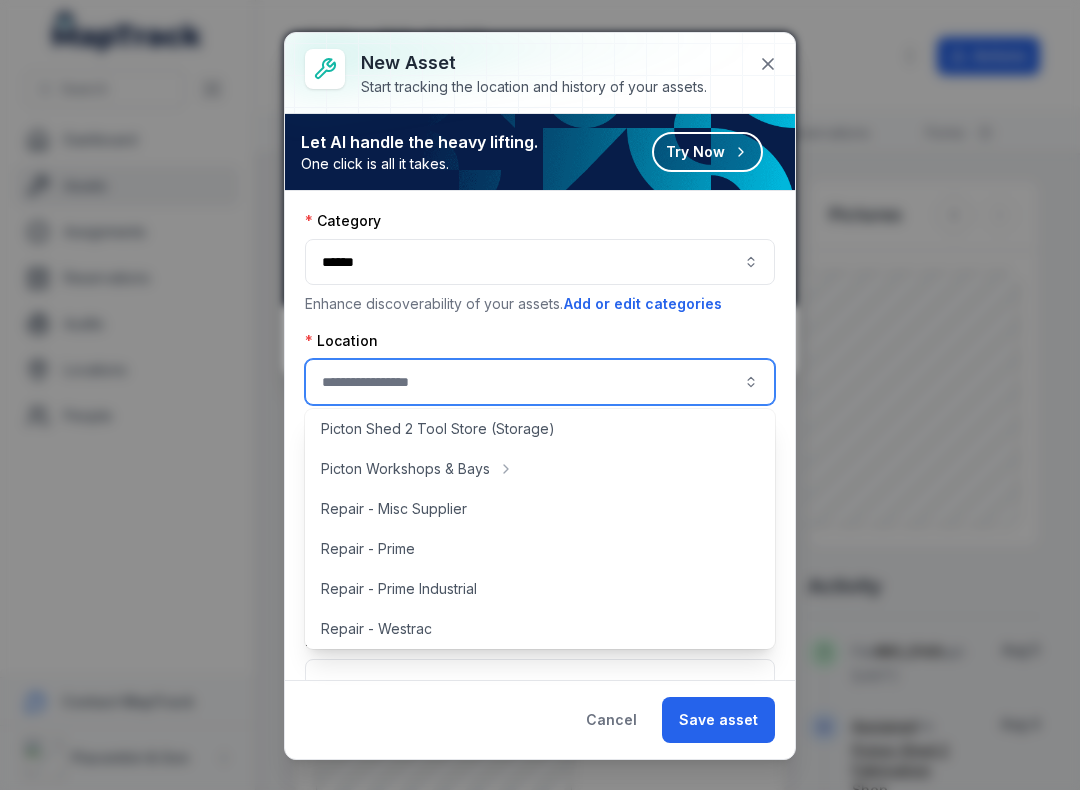 scroll, scrollTop: 453, scrollLeft: 0, axis: vertical 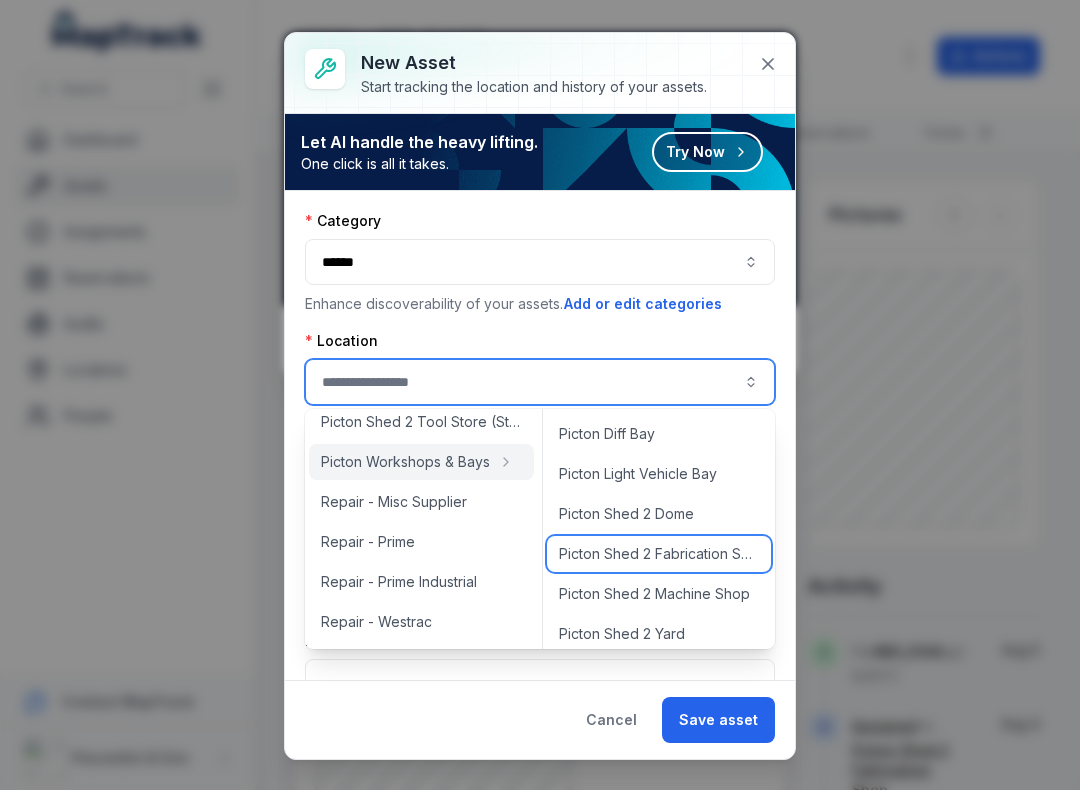 click on "Picton Shed 2 Fabrication Shop" at bounding box center (659, 554) 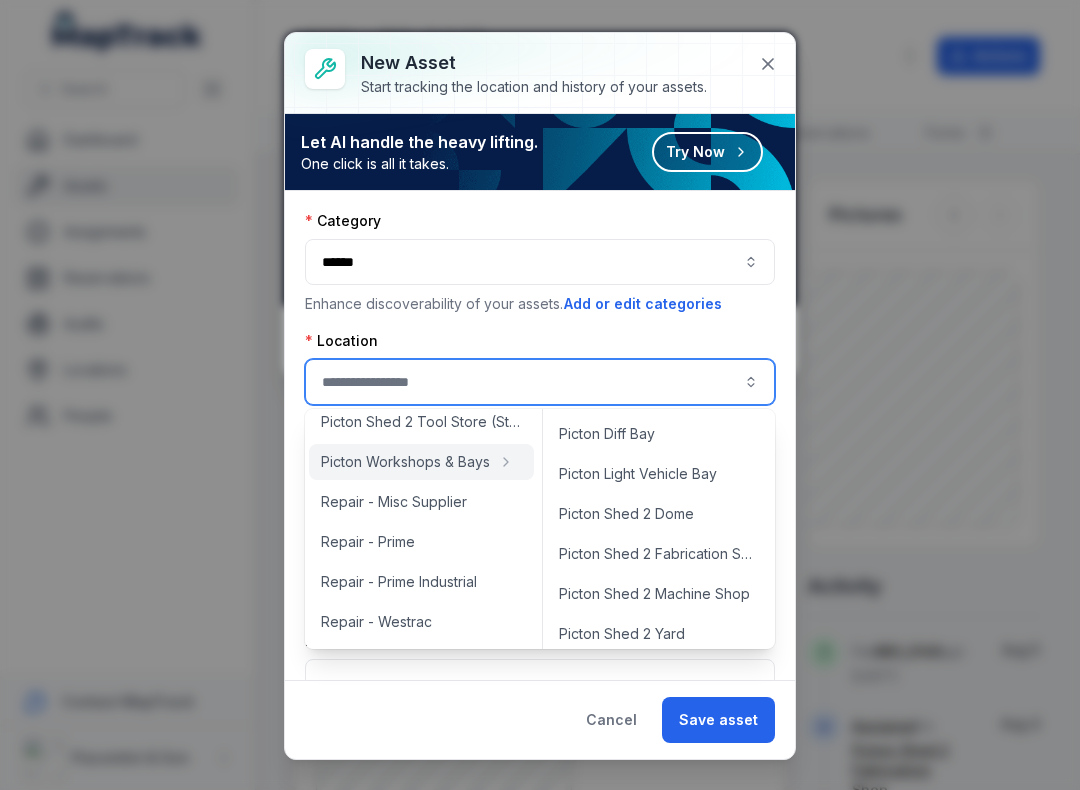 type on "**********" 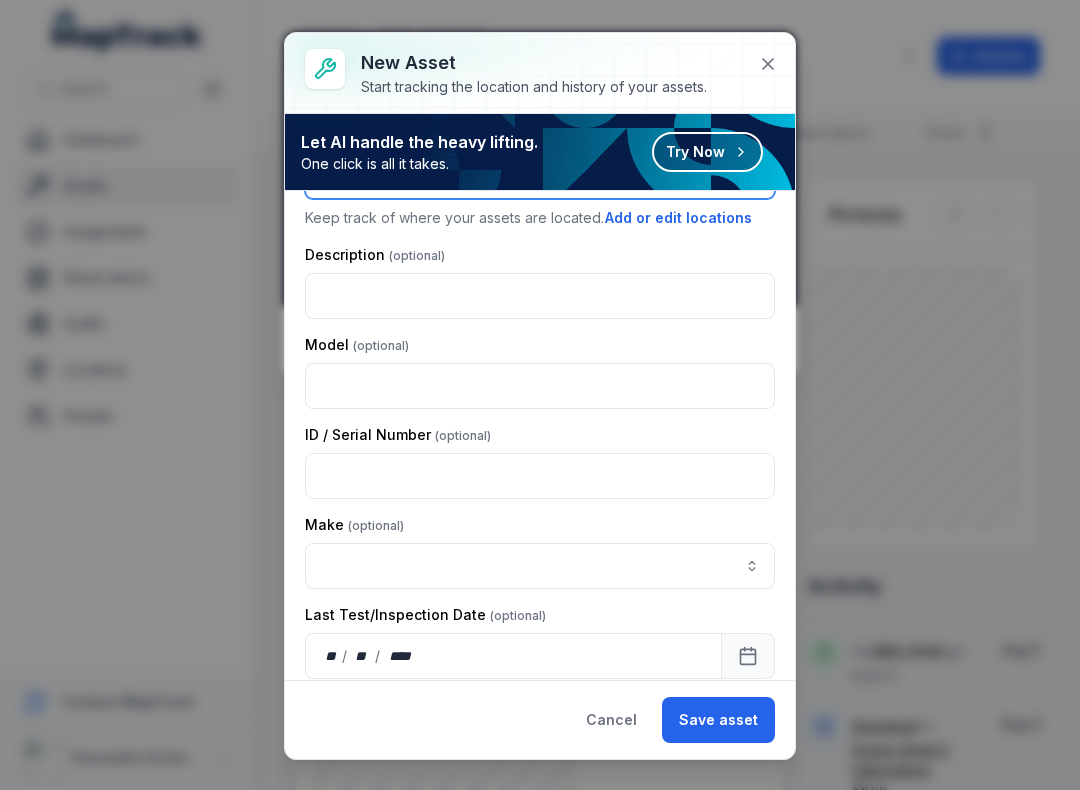scroll, scrollTop: 213, scrollLeft: 0, axis: vertical 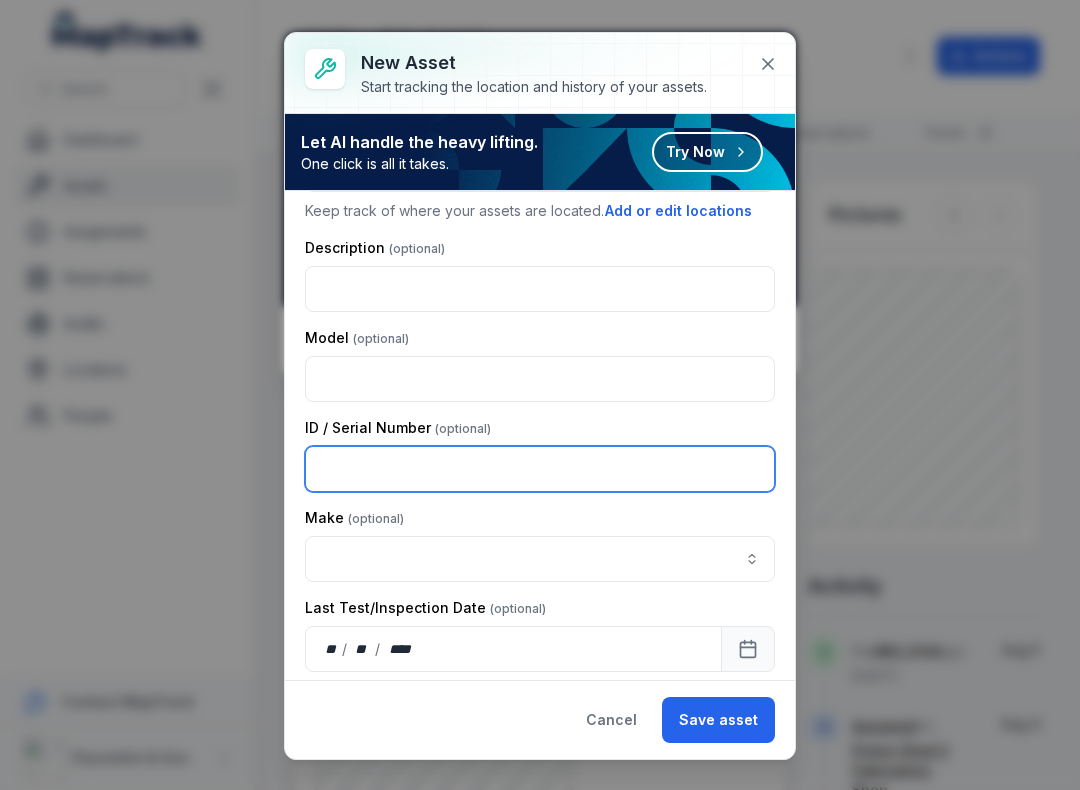 click at bounding box center [540, 469] 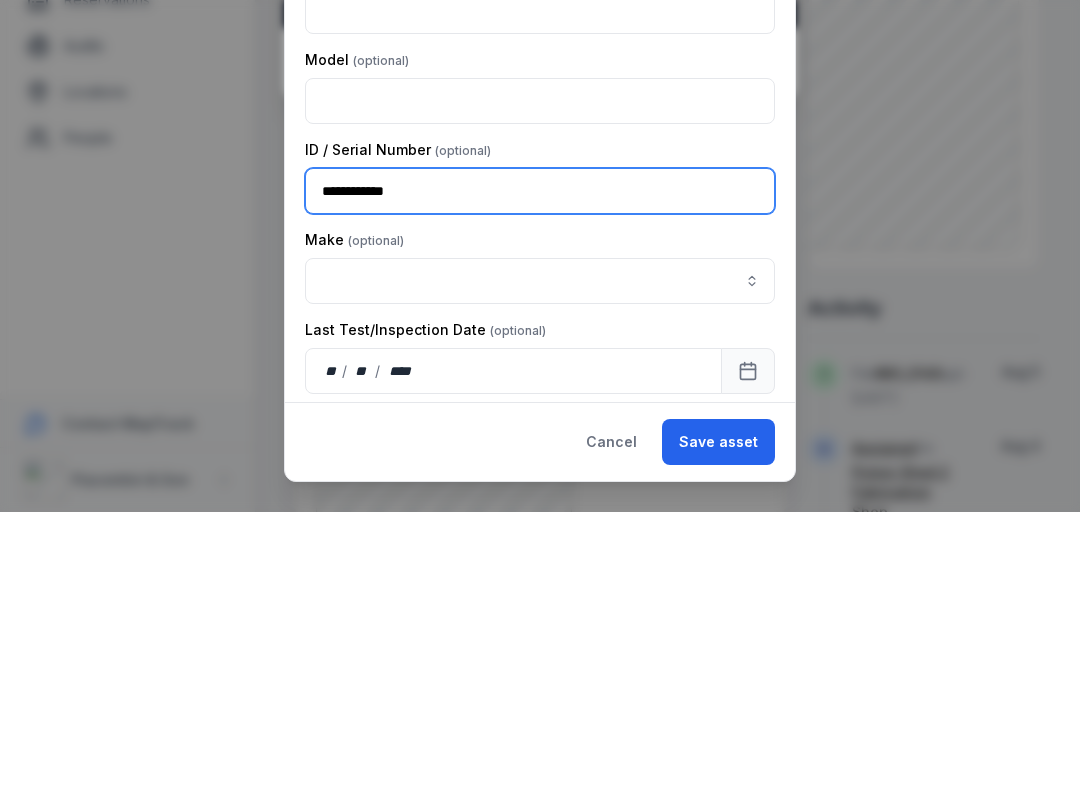 type on "**********" 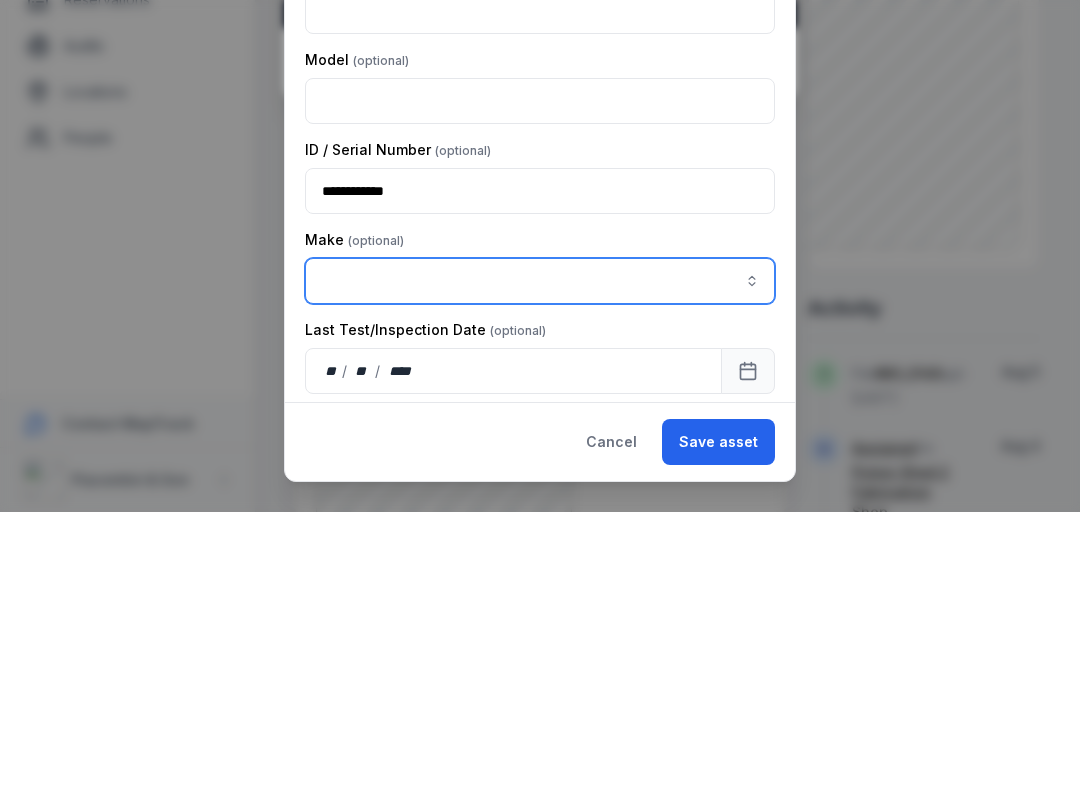 click at bounding box center (540, 559) 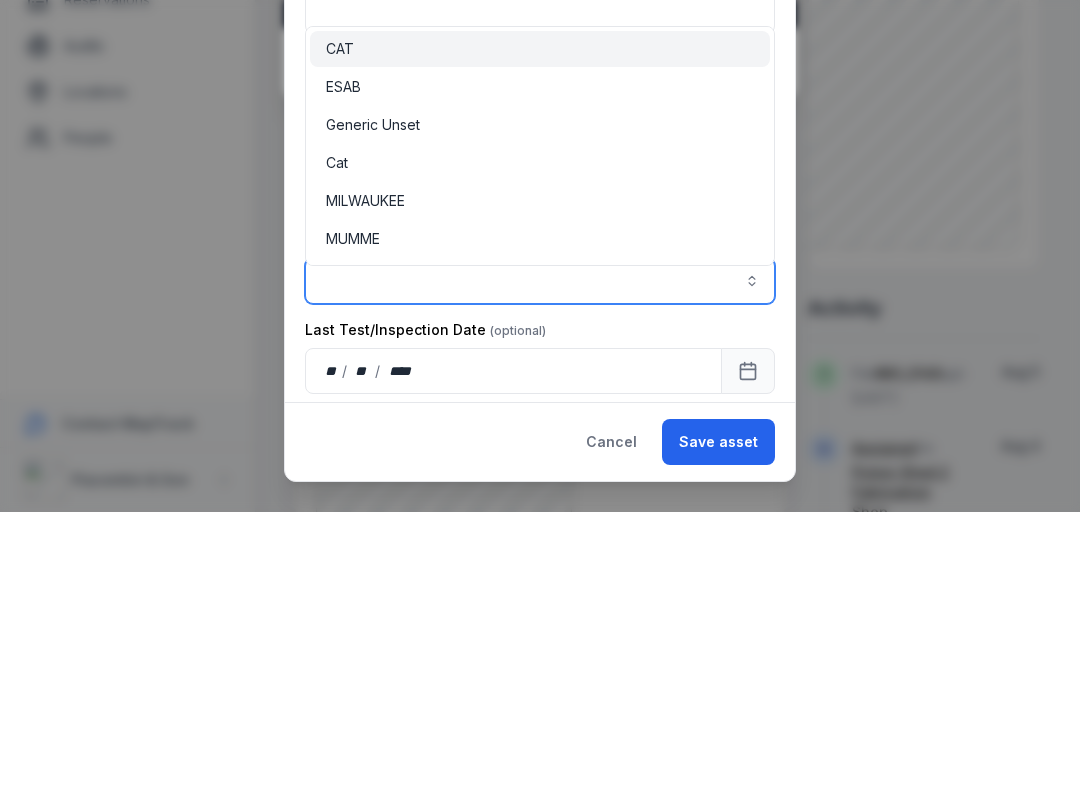 click on "ESAB" at bounding box center (343, 365) 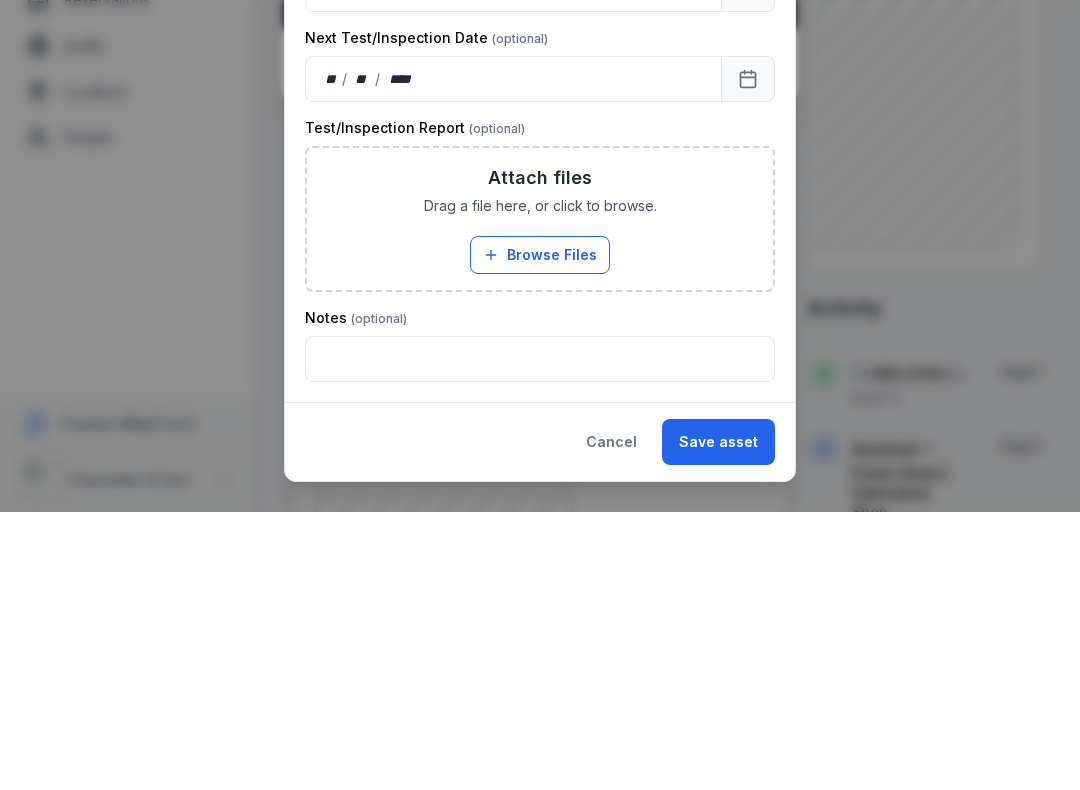 scroll, scrollTop: 595, scrollLeft: 0, axis: vertical 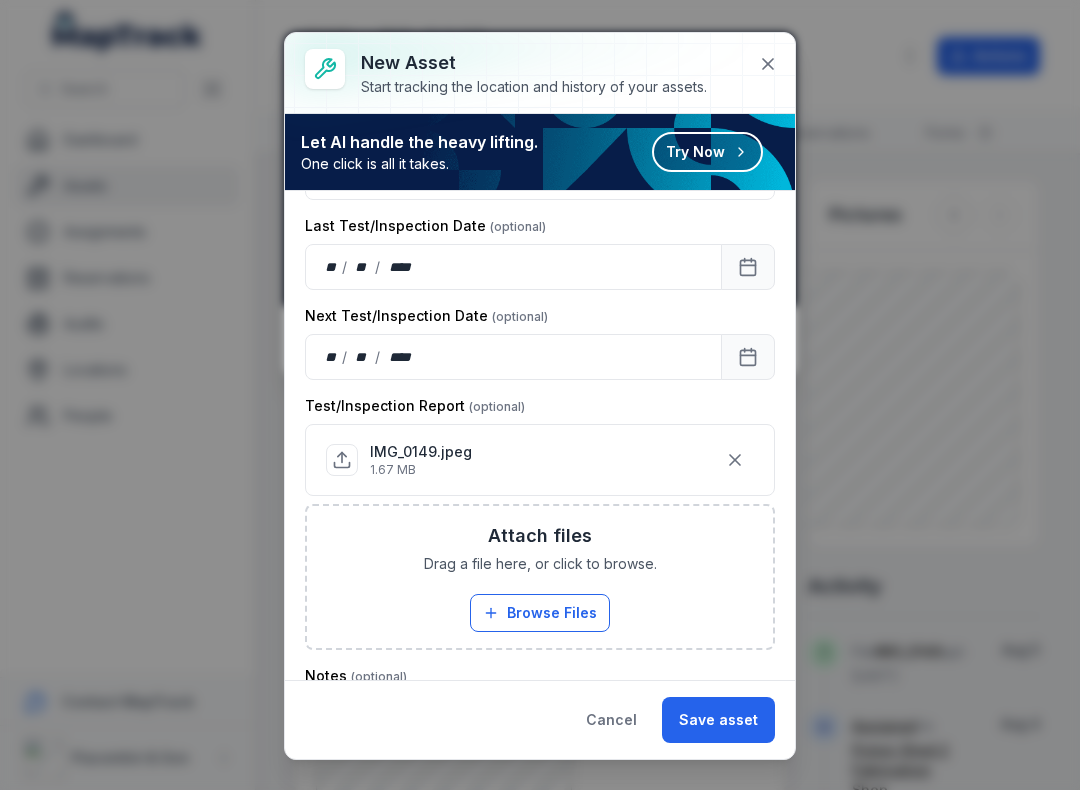 click on "Save asset" at bounding box center [718, 720] 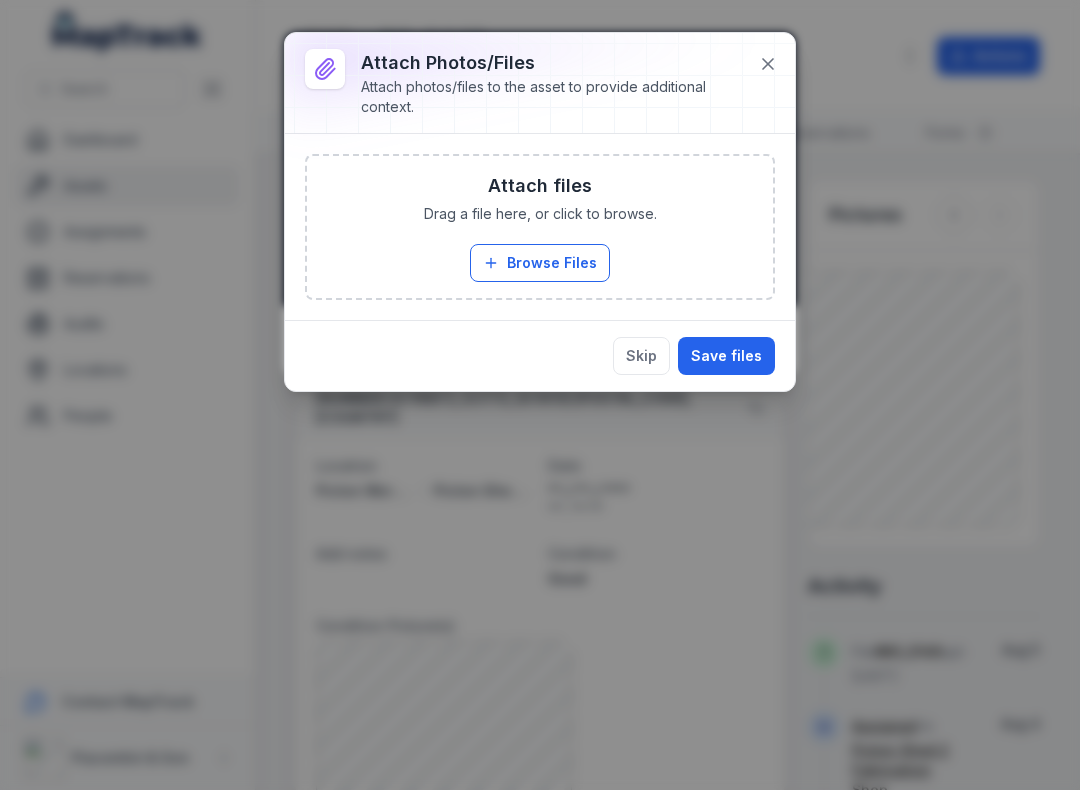 click on "Browse Files" at bounding box center (540, 263) 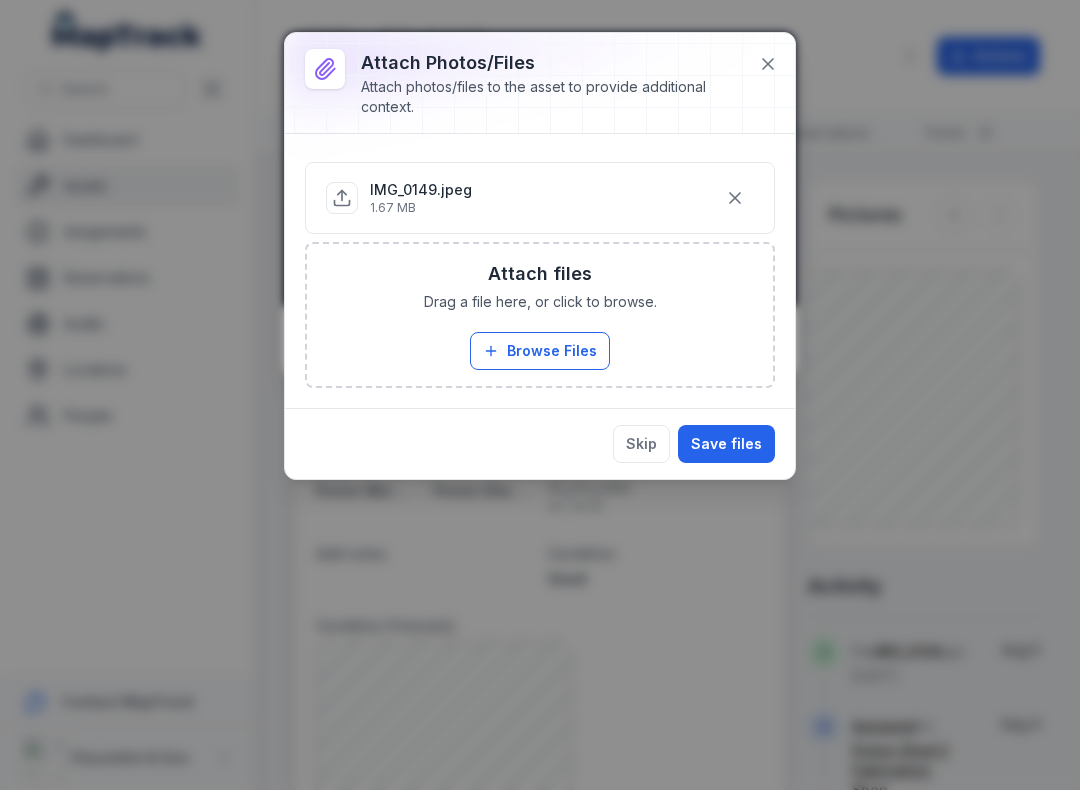click on "Save files" at bounding box center [726, 444] 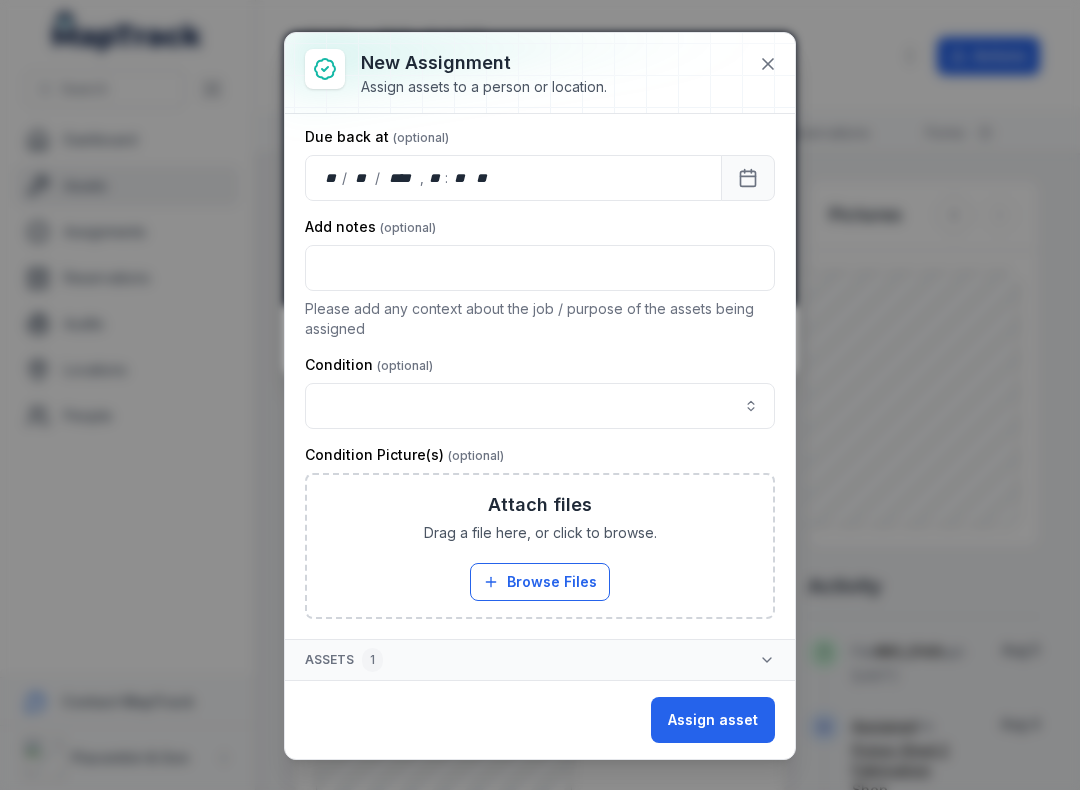scroll, scrollTop: 217, scrollLeft: 0, axis: vertical 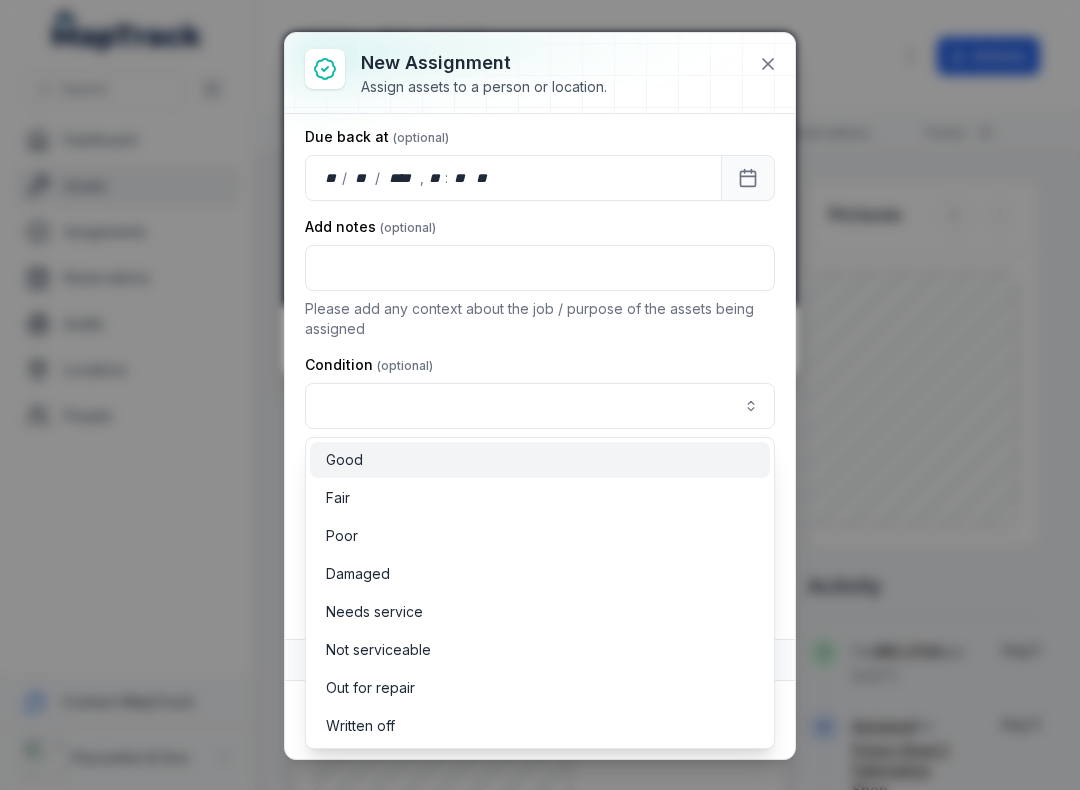 click on "Good" at bounding box center [540, 460] 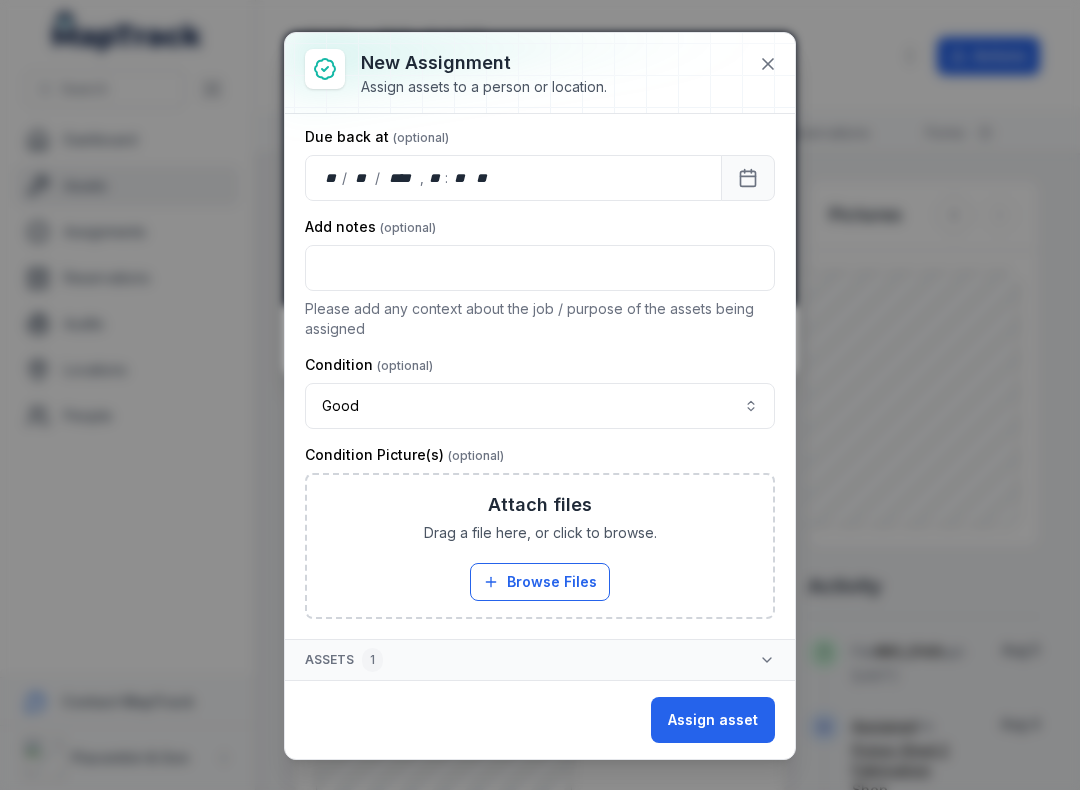click on "Browse Files" at bounding box center (540, 582) 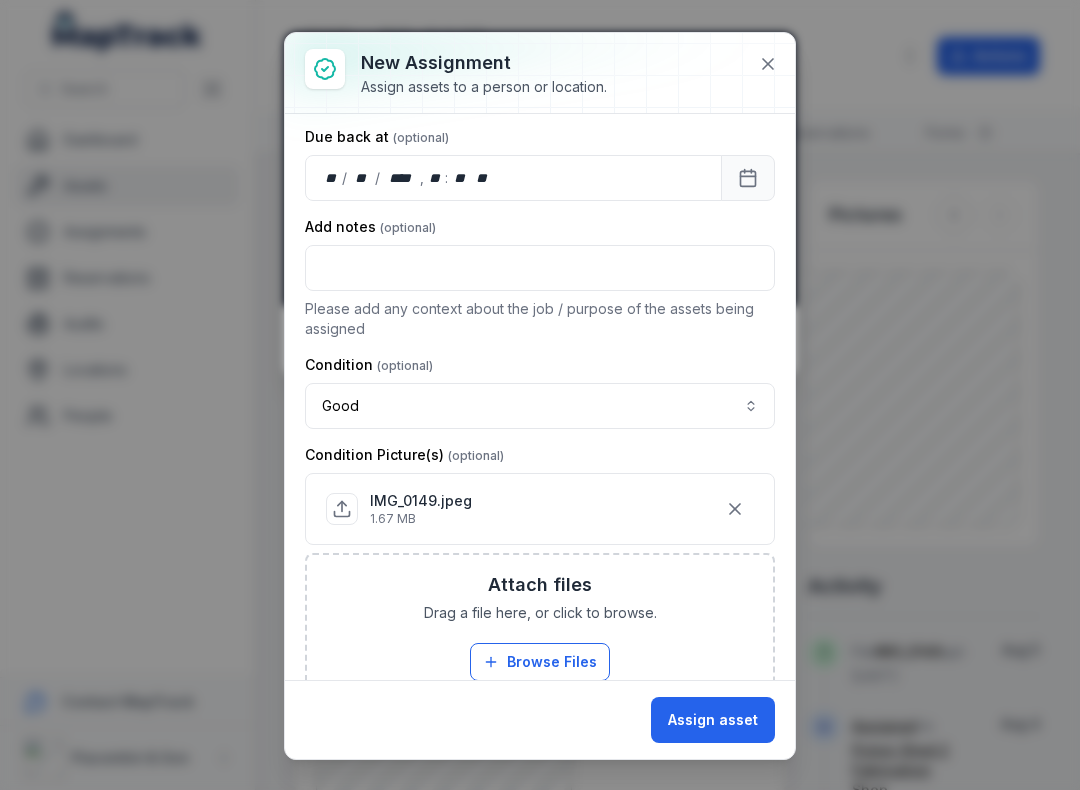click on "Assign asset" at bounding box center [713, 720] 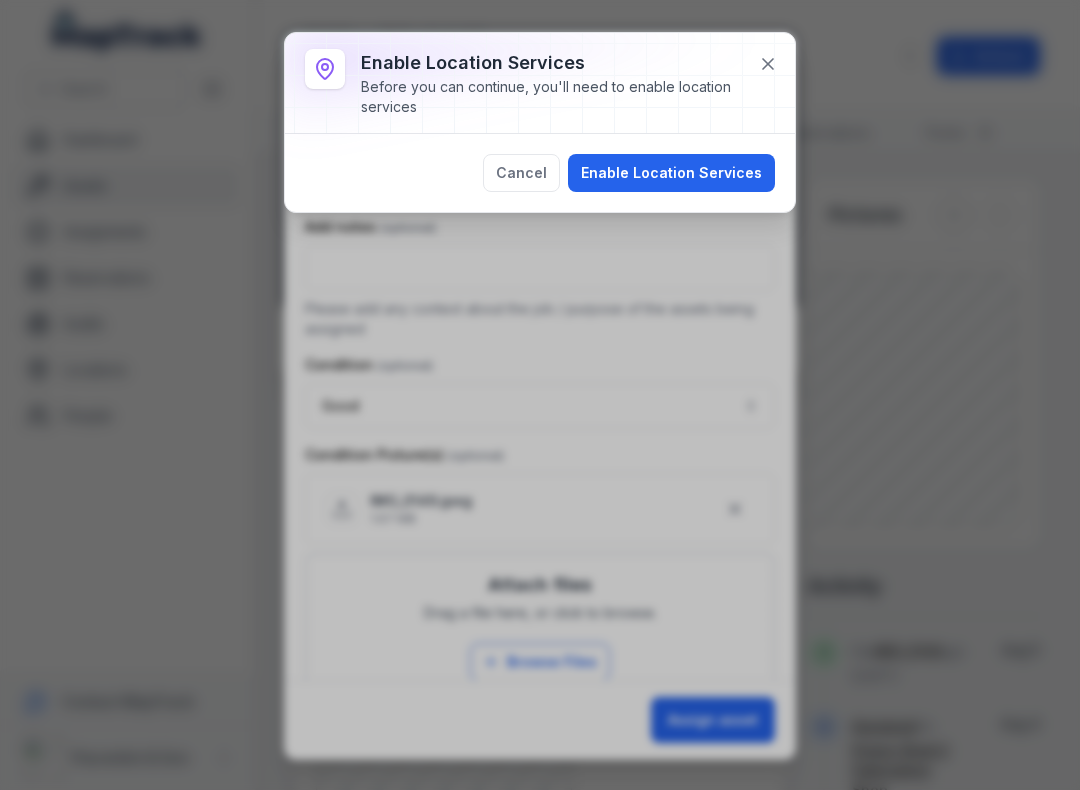 click on "Enable Location Services" at bounding box center (671, 173) 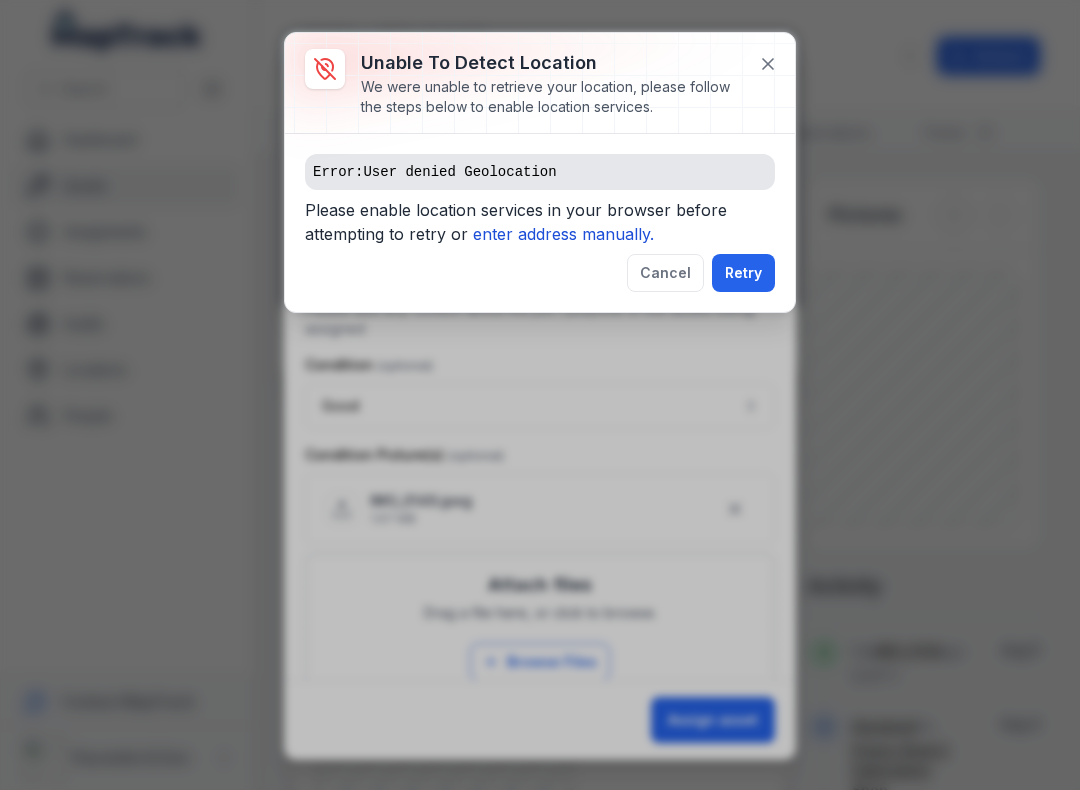 click on "enter address manually." at bounding box center (563, 234) 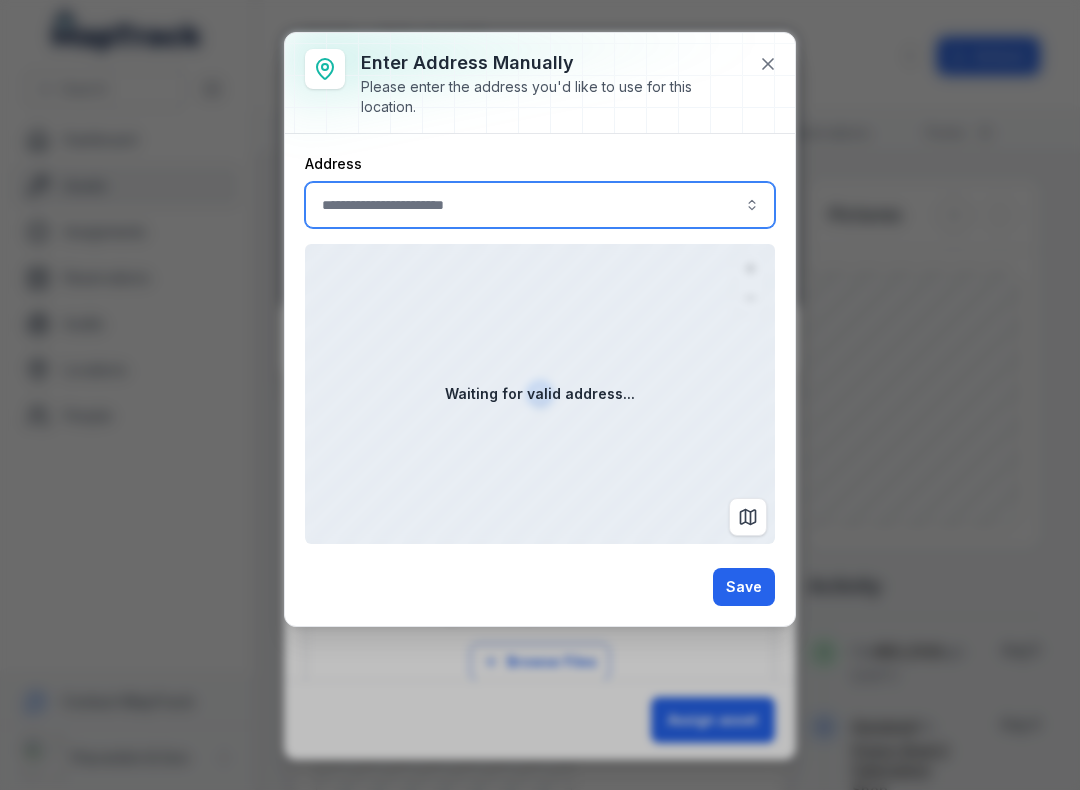click at bounding box center [540, 205] 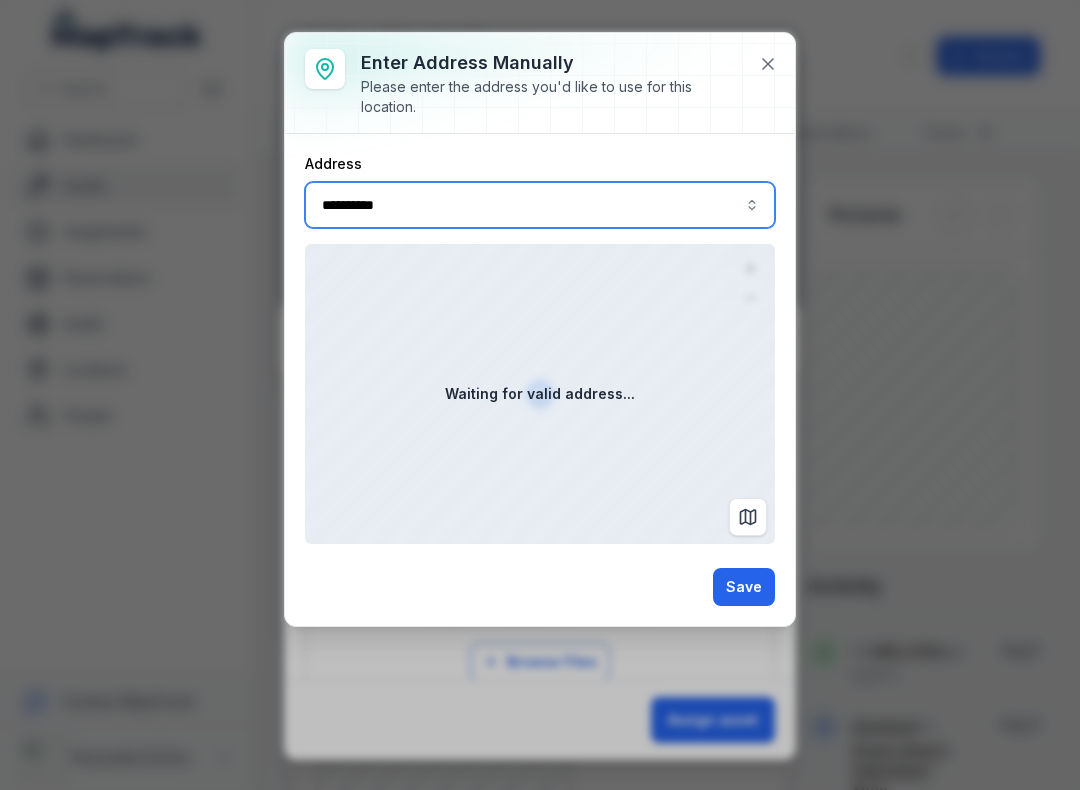 type on "**********" 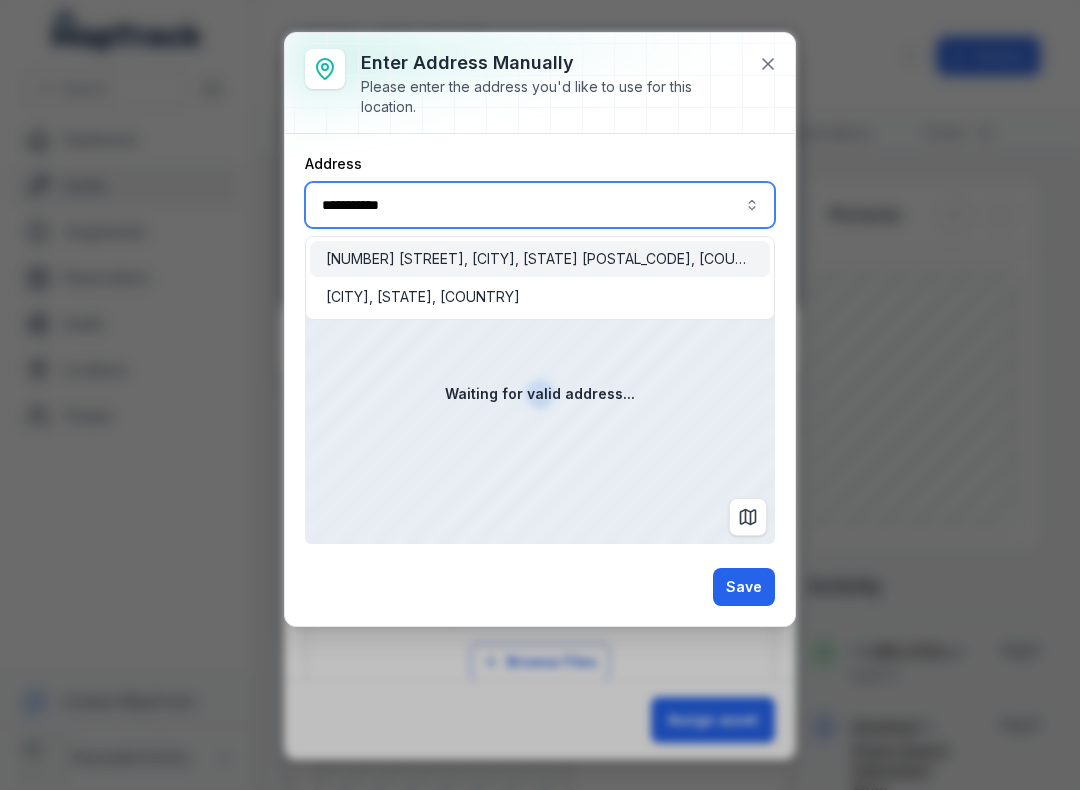 click on "[NUMBER] [STREET], [CITY], [STATE] [POSTAL_CODE], [COUNTRY]" at bounding box center (540, 259) 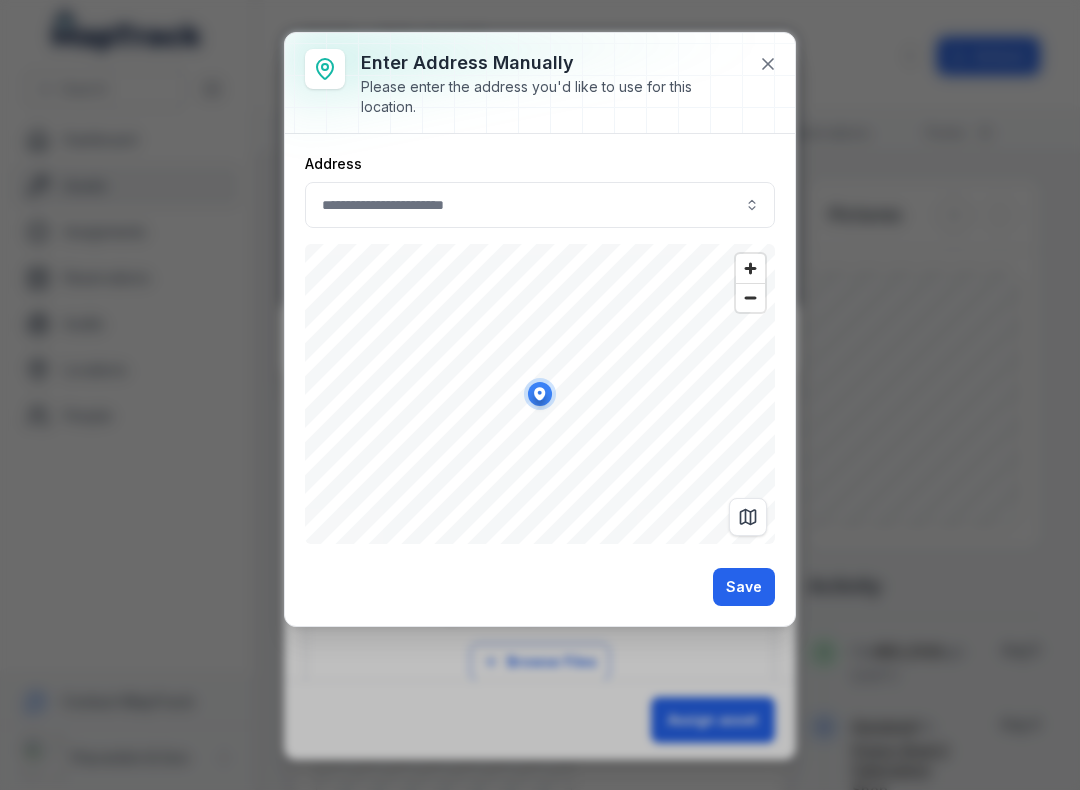 click on "Save" at bounding box center [744, 587] 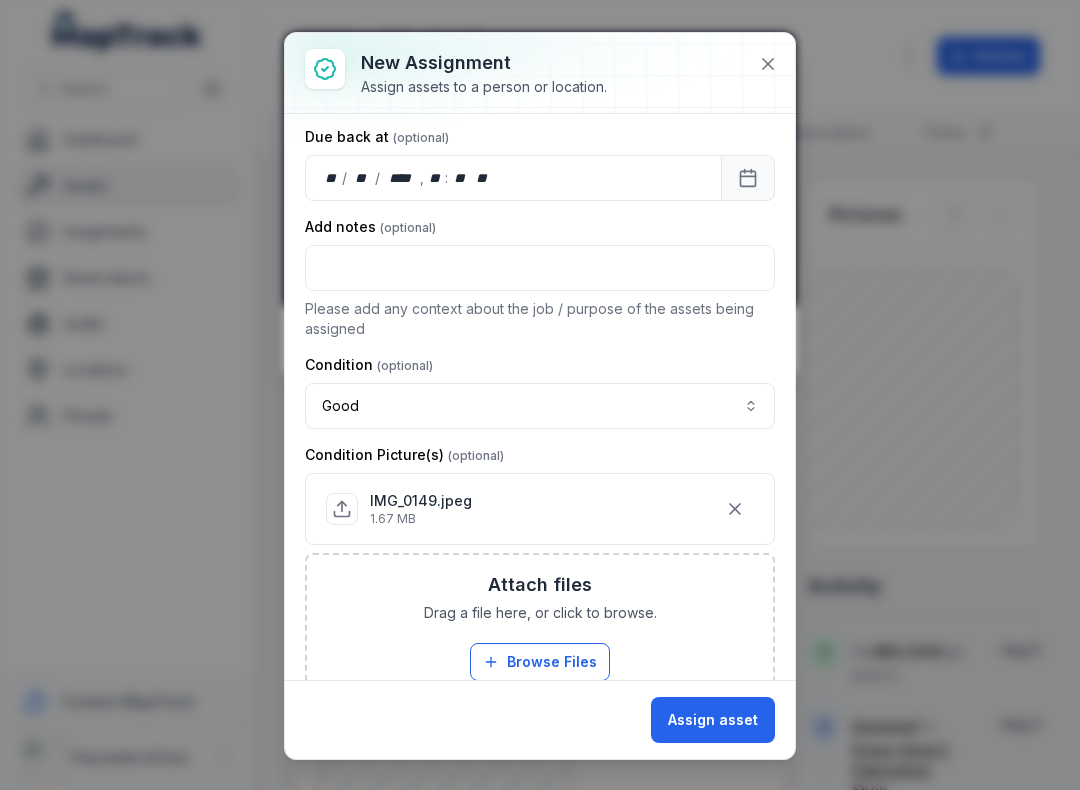 click on "Assign asset" at bounding box center (713, 720) 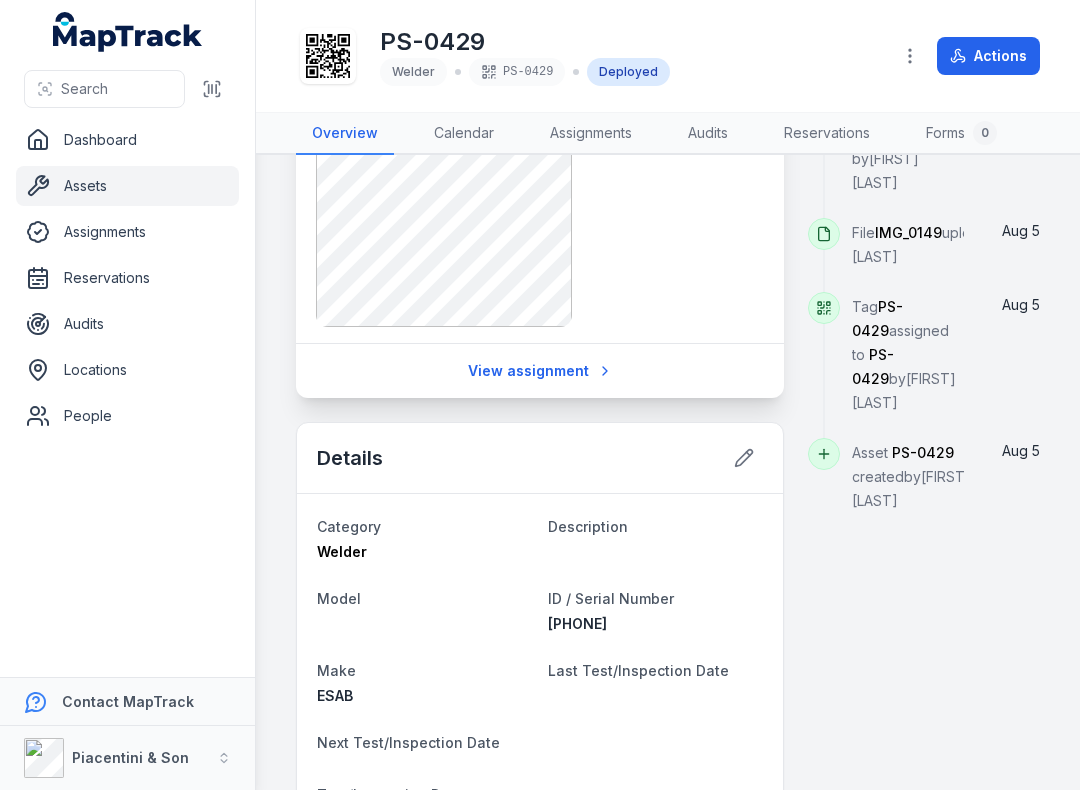 scroll, scrollTop: 573, scrollLeft: 0, axis: vertical 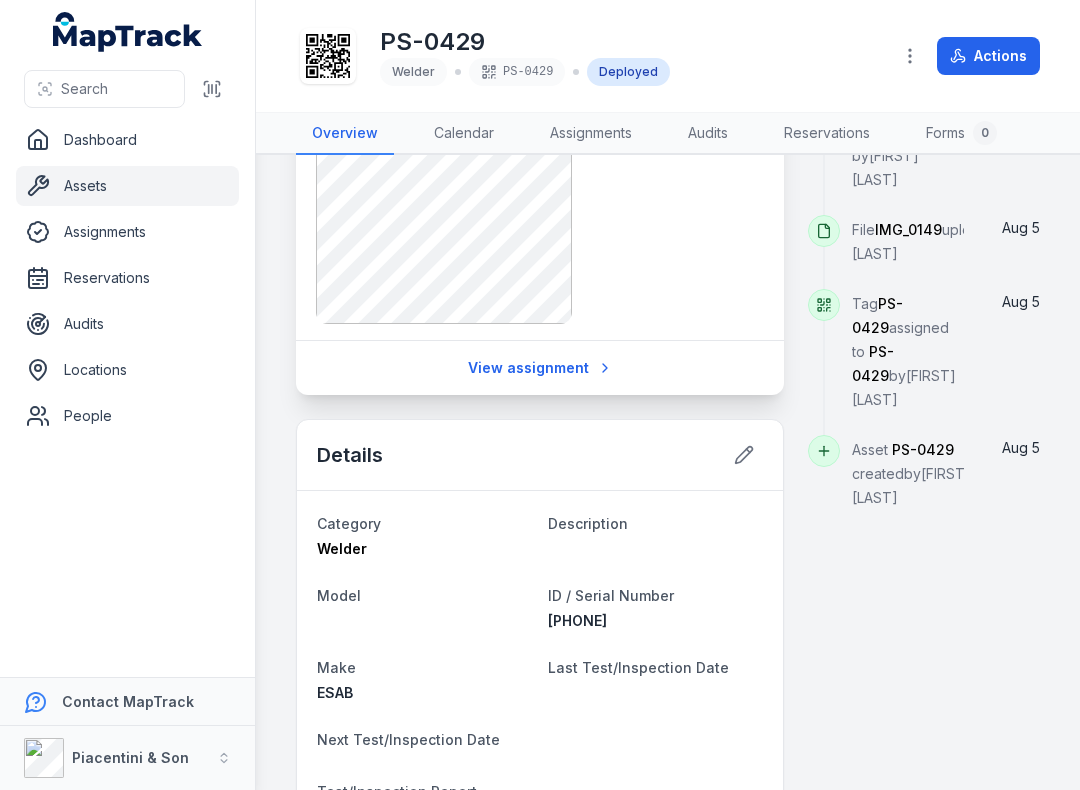 click 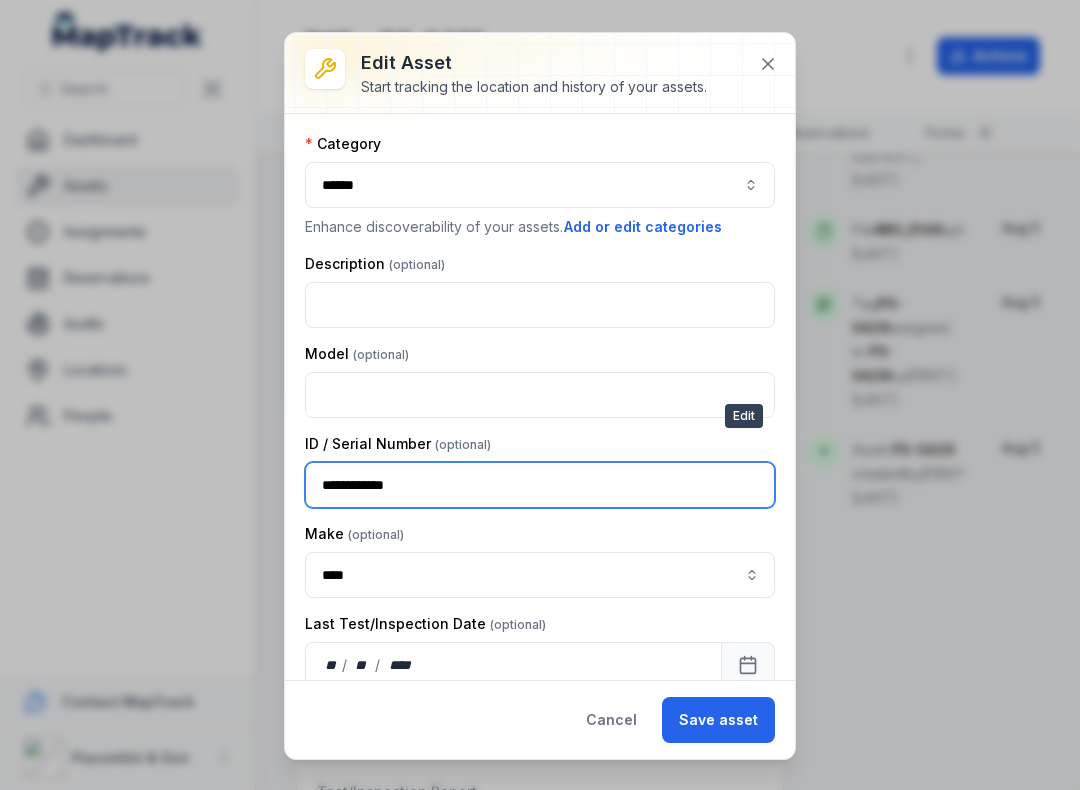 click on "**********" at bounding box center (540, 485) 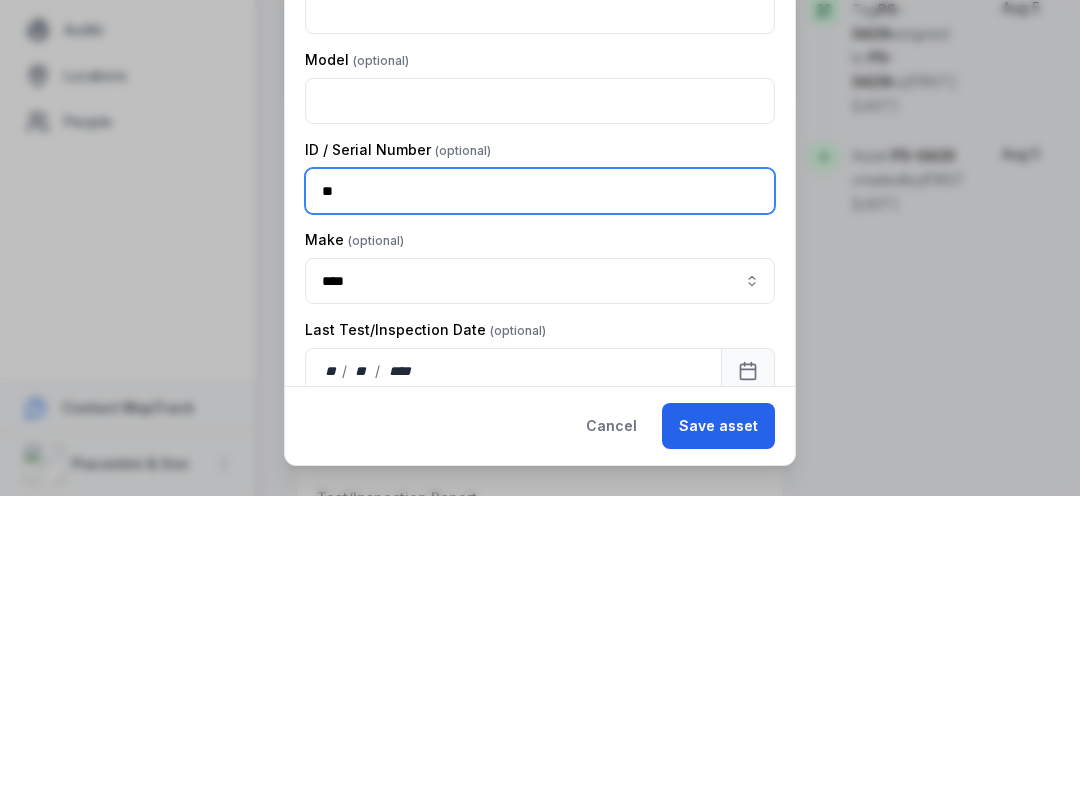 type on "*" 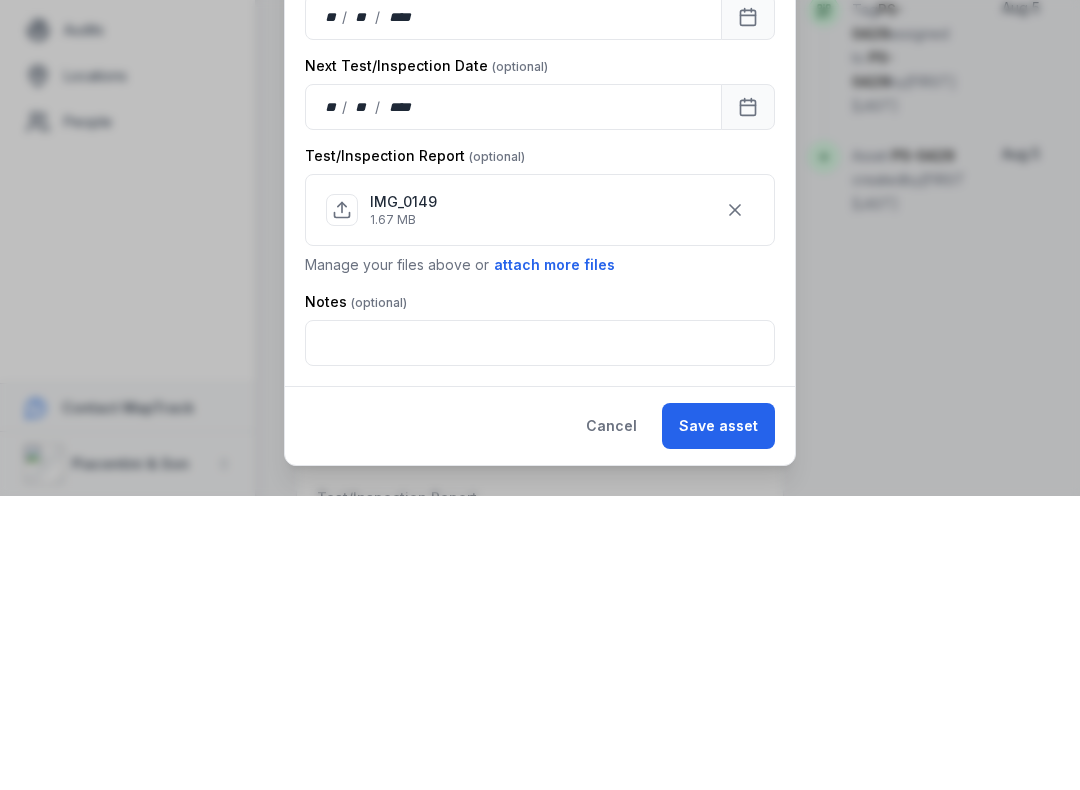scroll, scrollTop: 354, scrollLeft: 0, axis: vertical 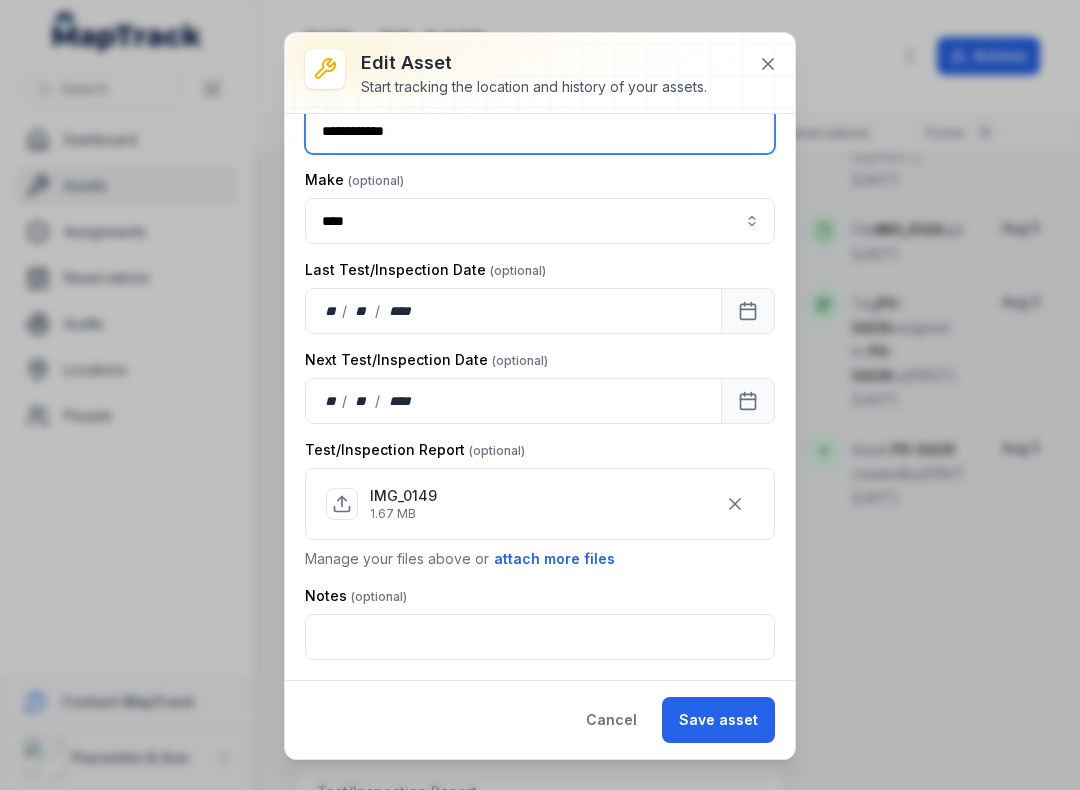 type on "**********" 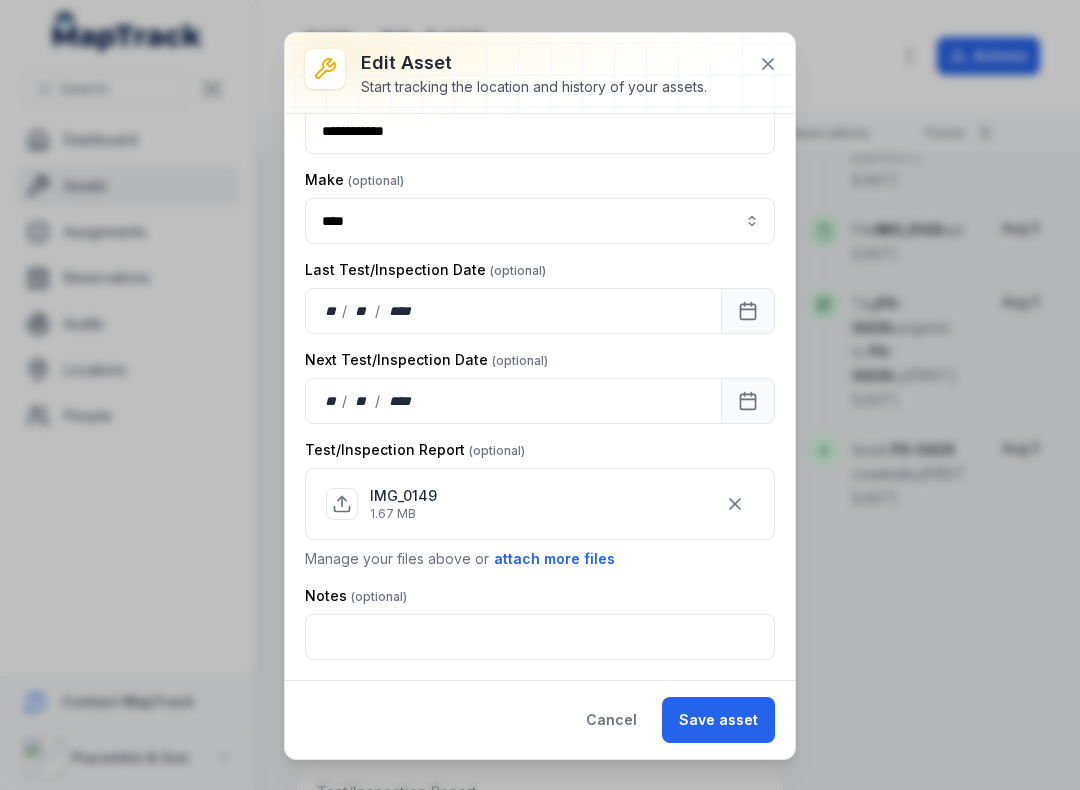 click on "Save asset" at bounding box center (718, 720) 